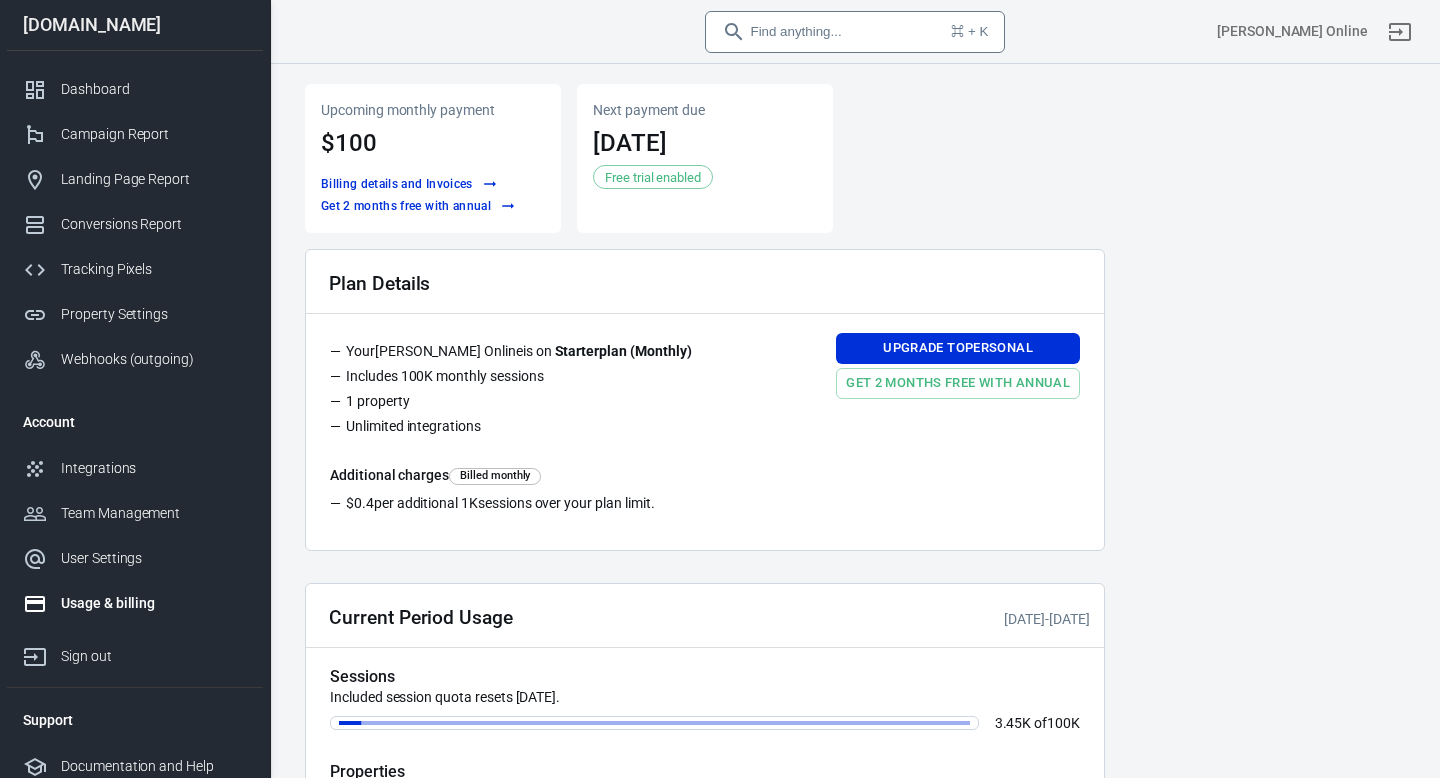 scroll, scrollTop: 0, scrollLeft: 0, axis: both 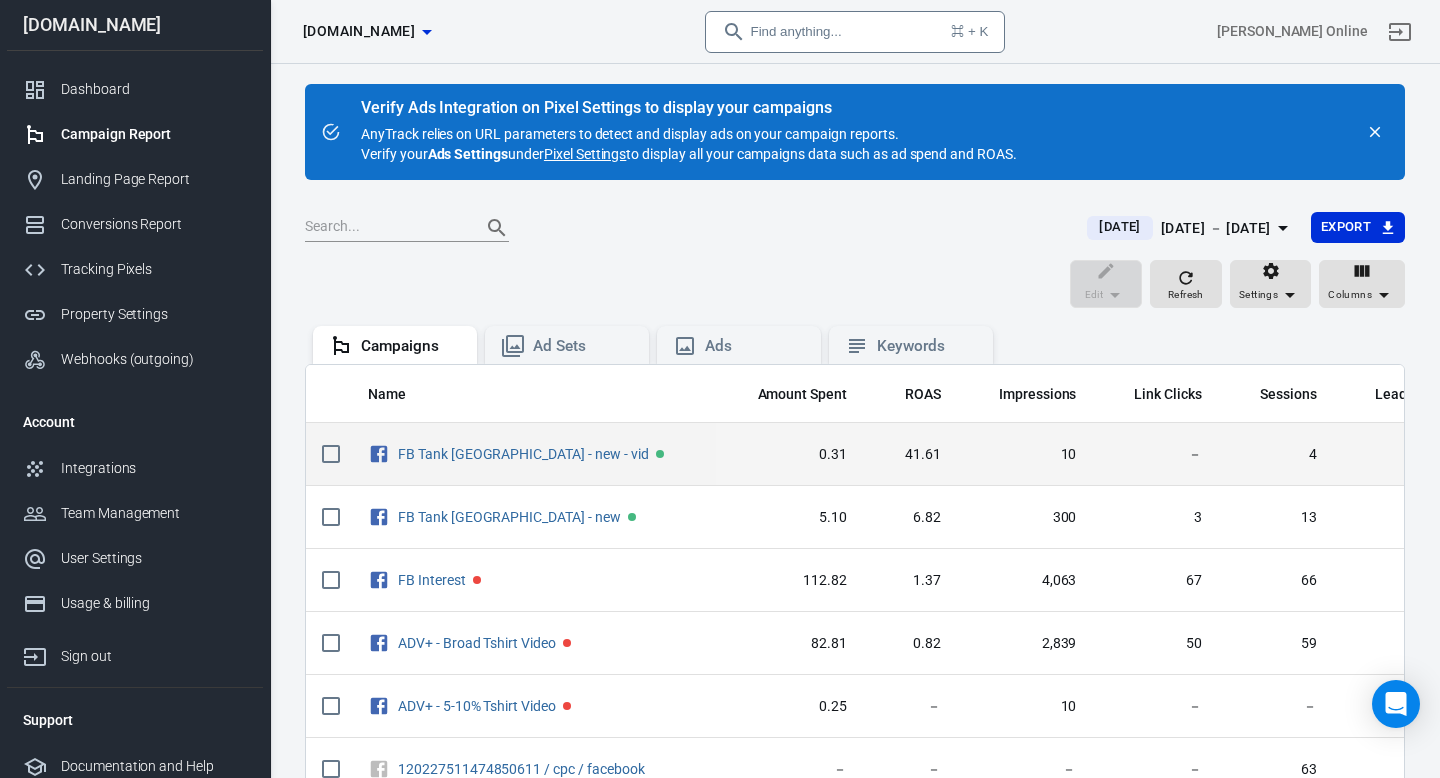 click on "－" at bounding box center [1155, 454] 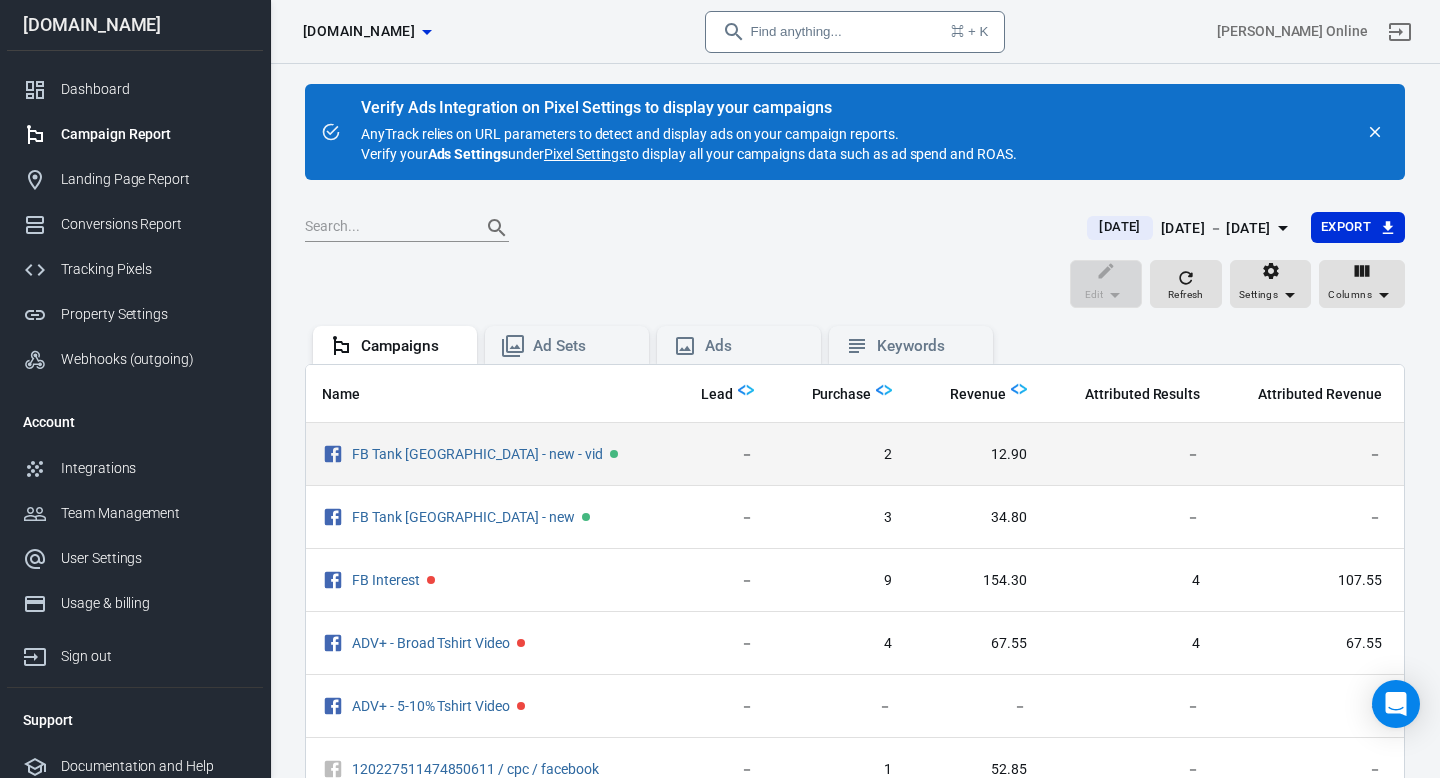 scroll, scrollTop: 0, scrollLeft: 760, axis: horizontal 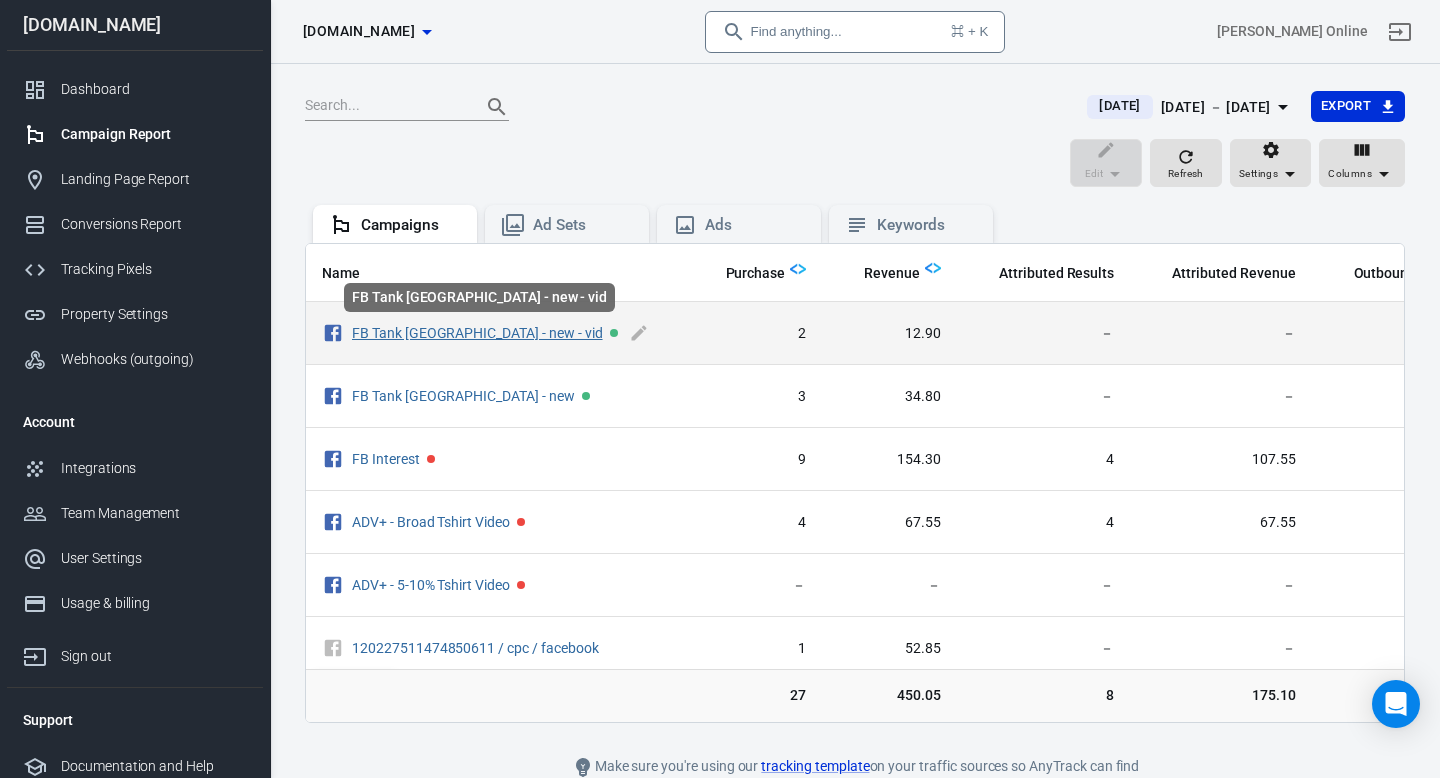 click on "FB Tank [GEOGRAPHIC_DATA] - new - vid" at bounding box center (477, 333) 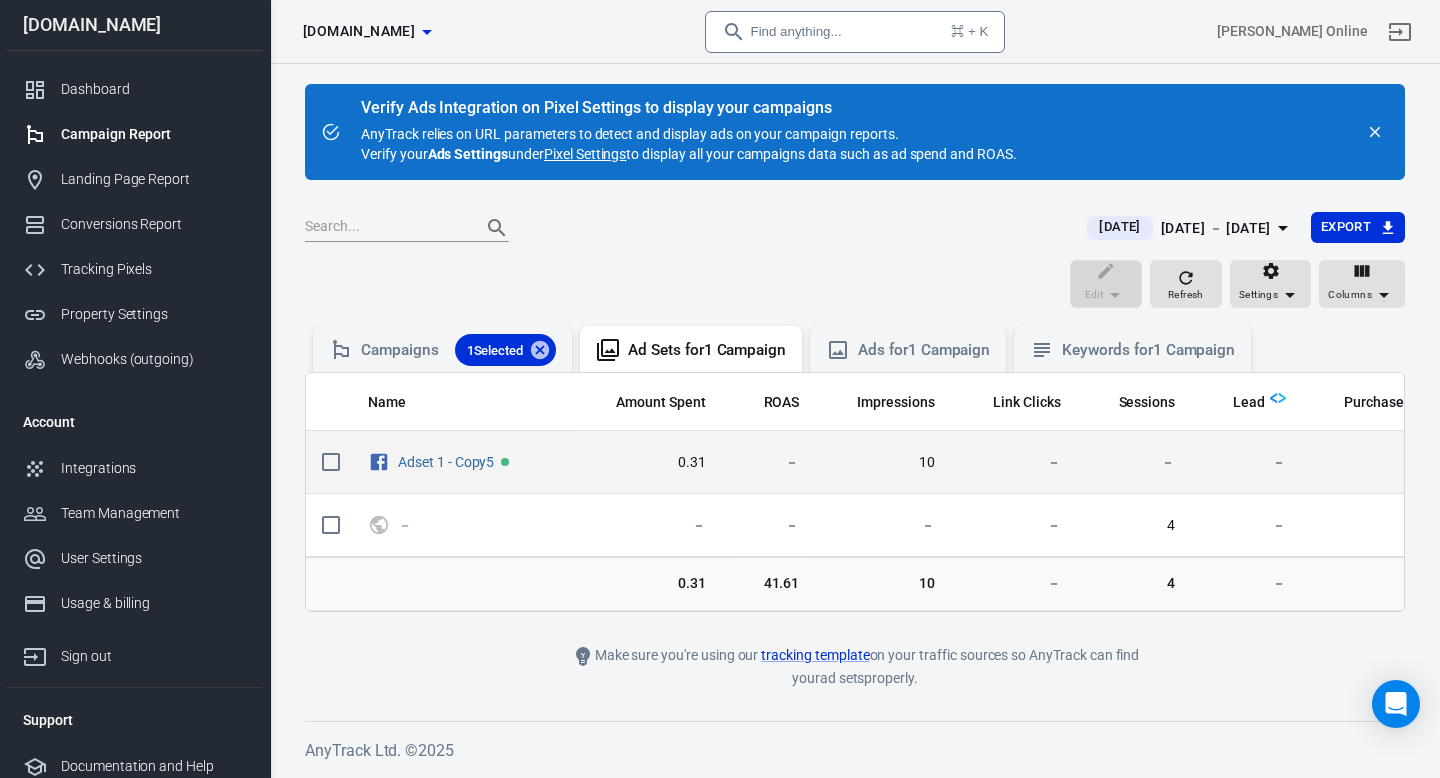 click on "－" at bounding box center [769, 463] 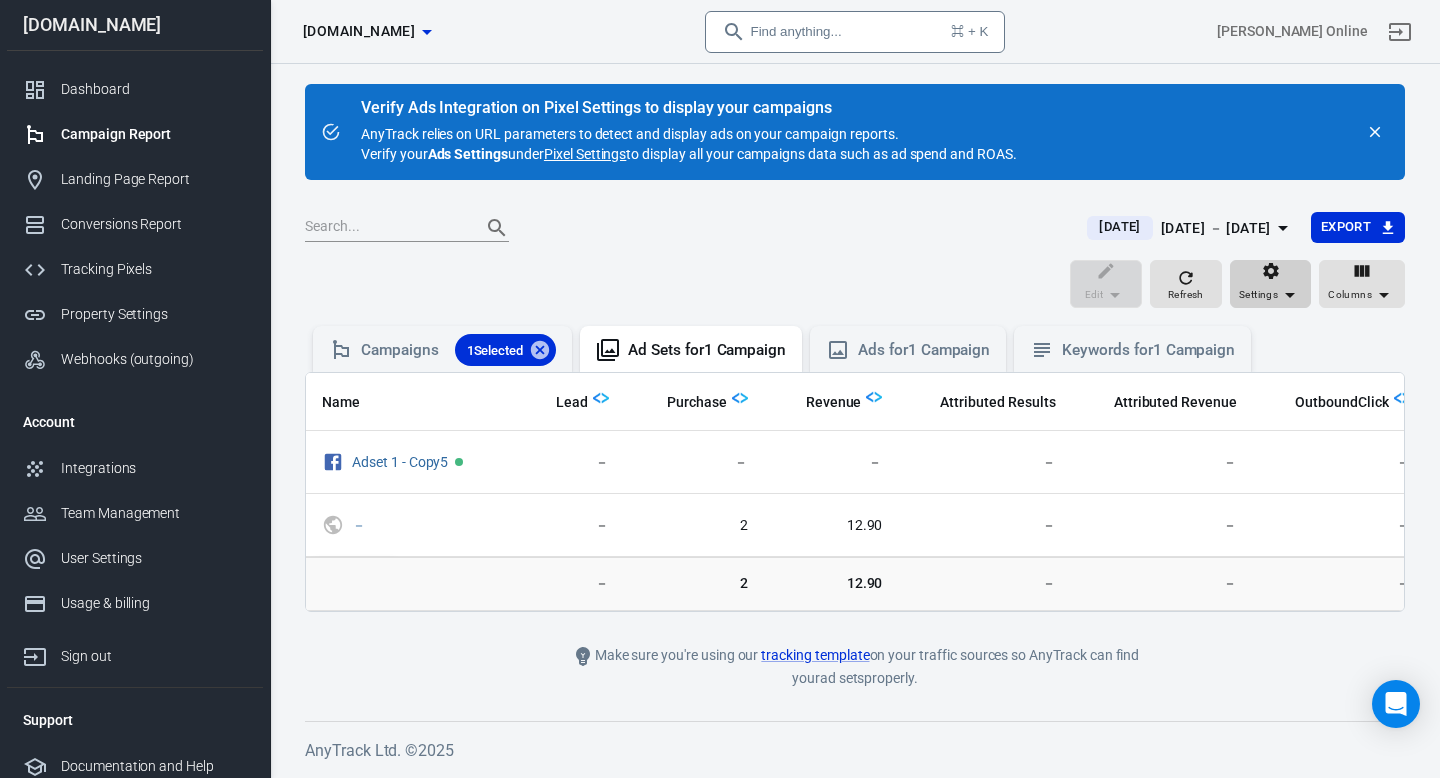 scroll, scrollTop: 0, scrollLeft: 680, axis: horizontal 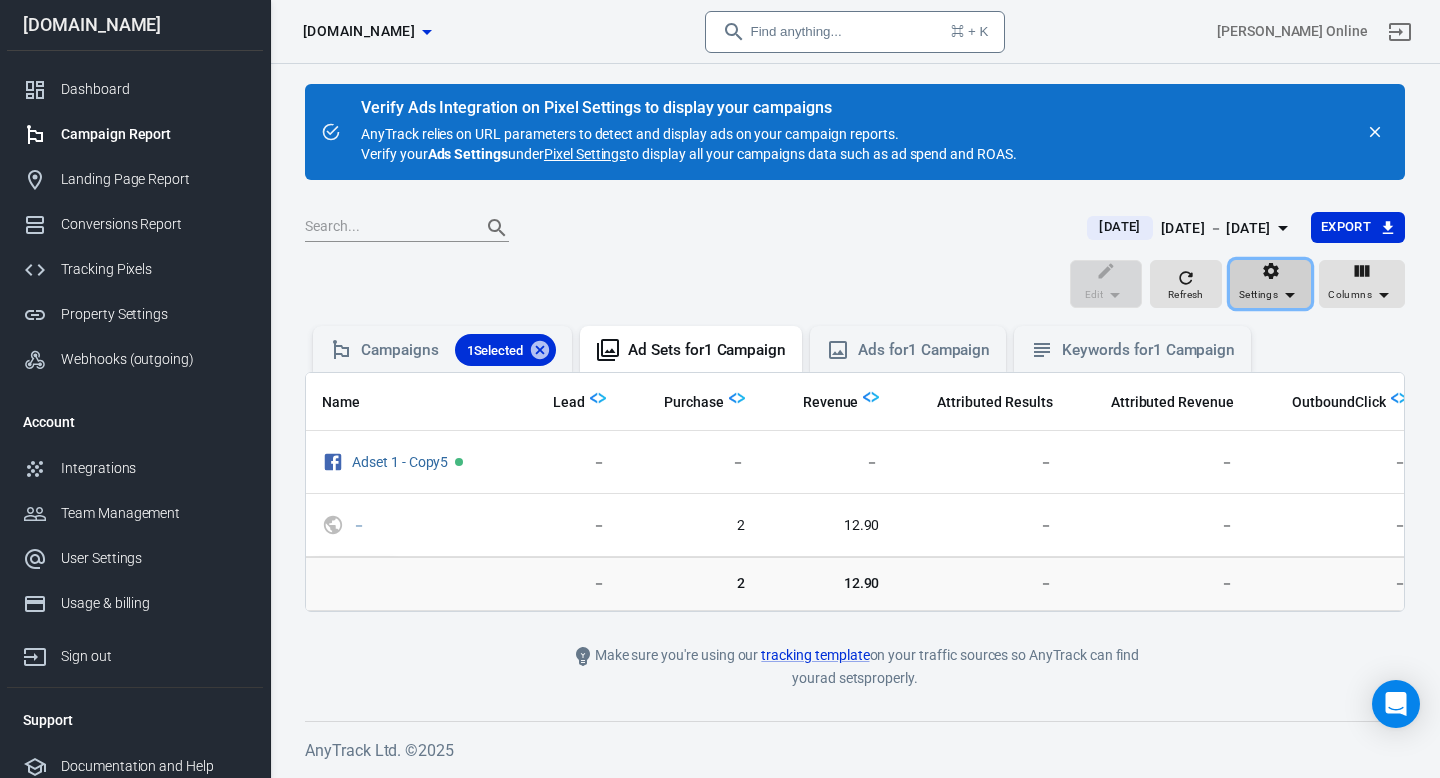 click on "Settings" at bounding box center (1258, 295) 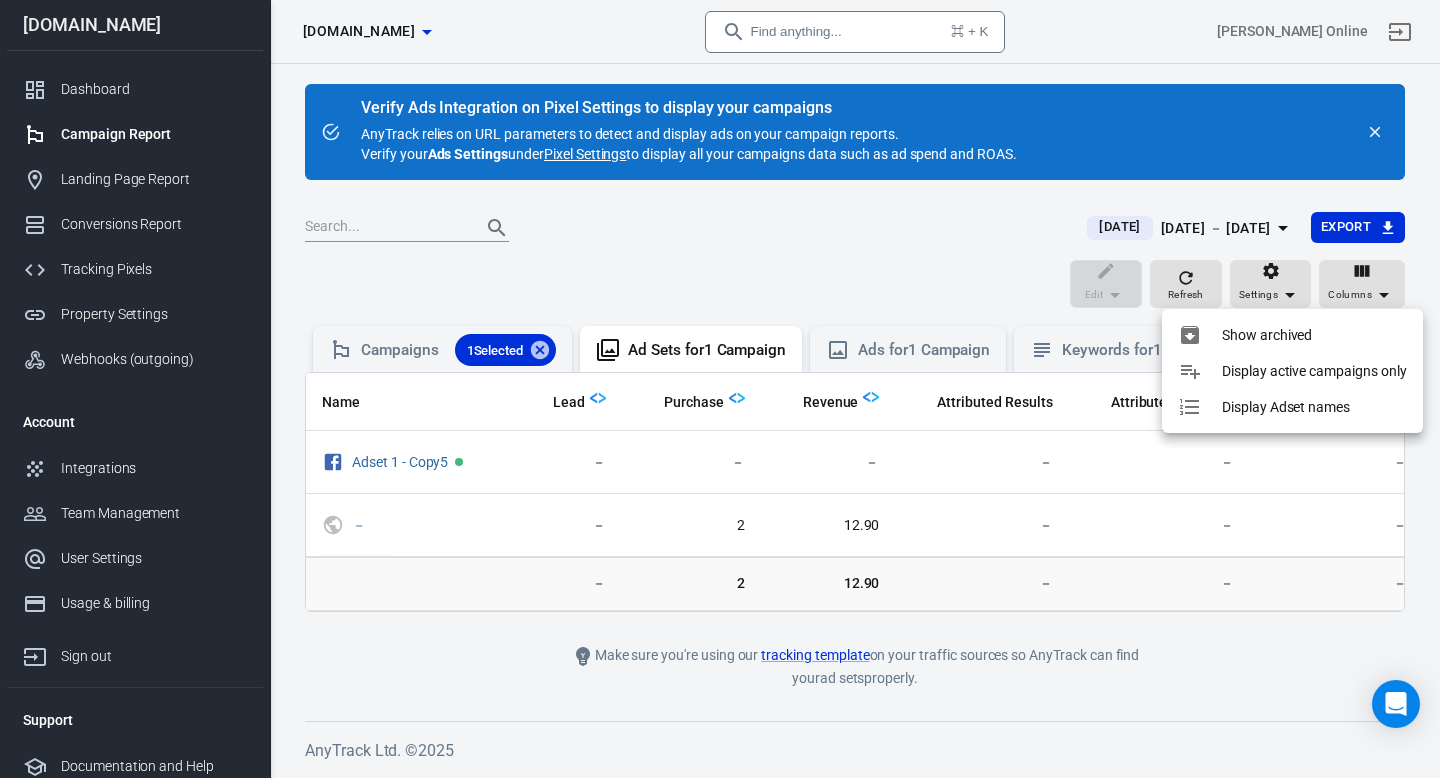 click on "Display active campaigns only" at bounding box center [1314, 371] 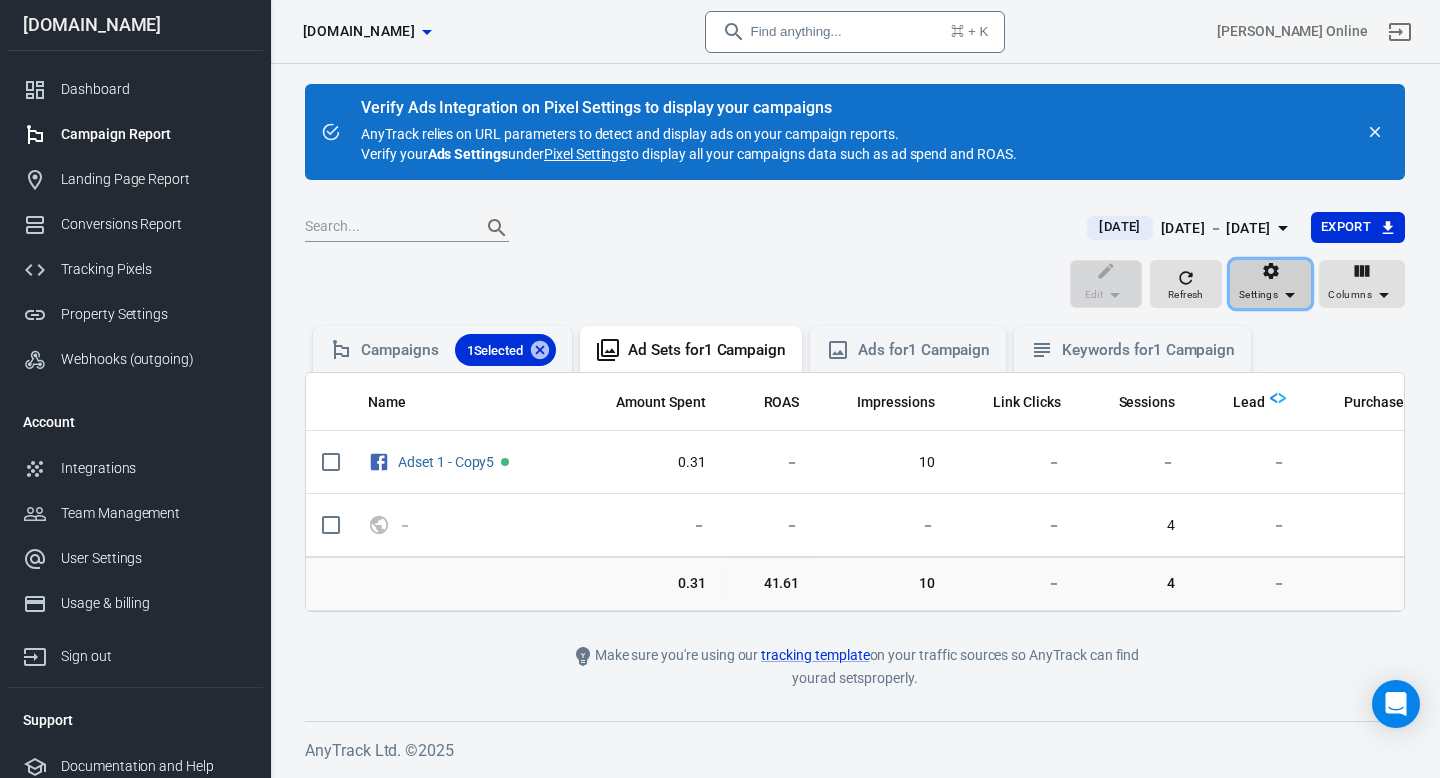 click on "Settings" at bounding box center (1258, 295) 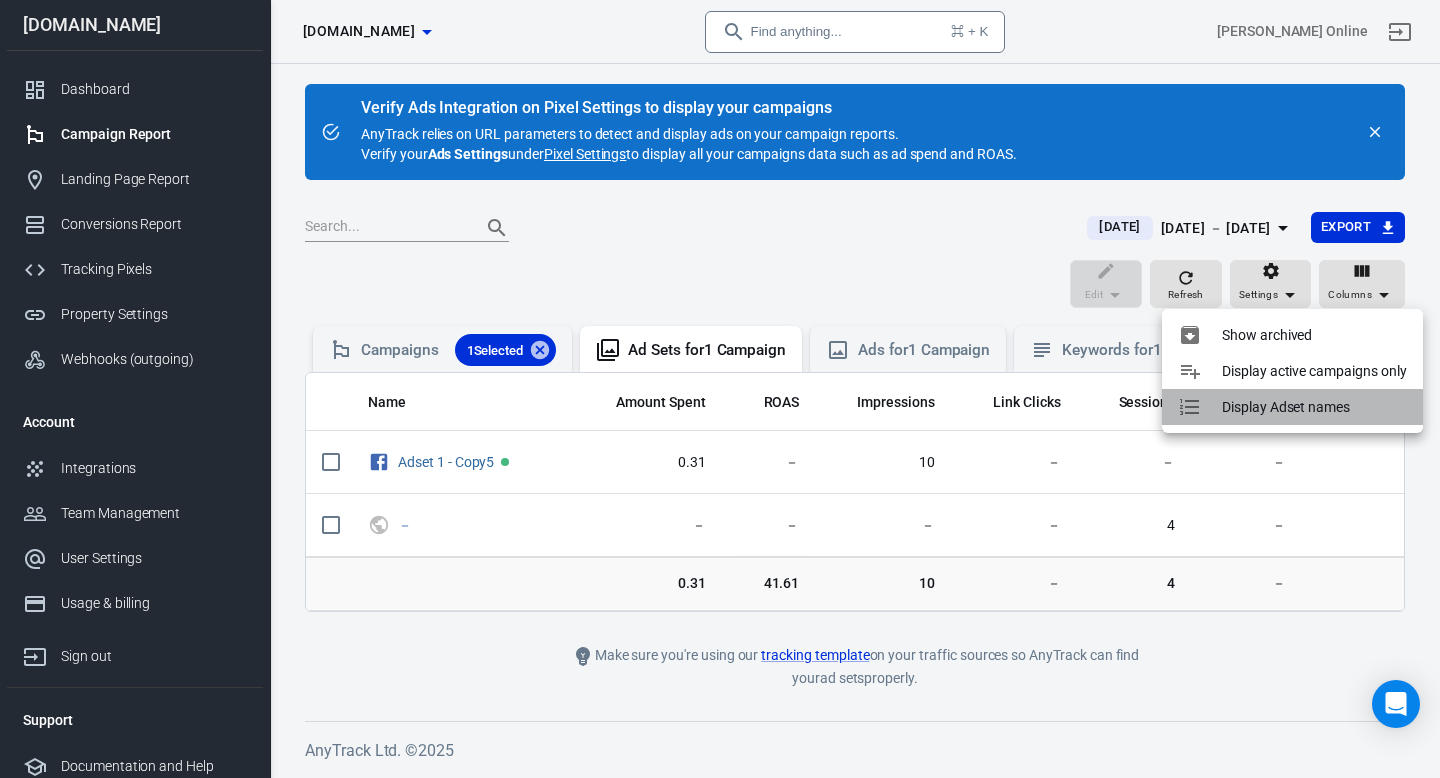 click on "Display Adset names" at bounding box center [1286, 407] 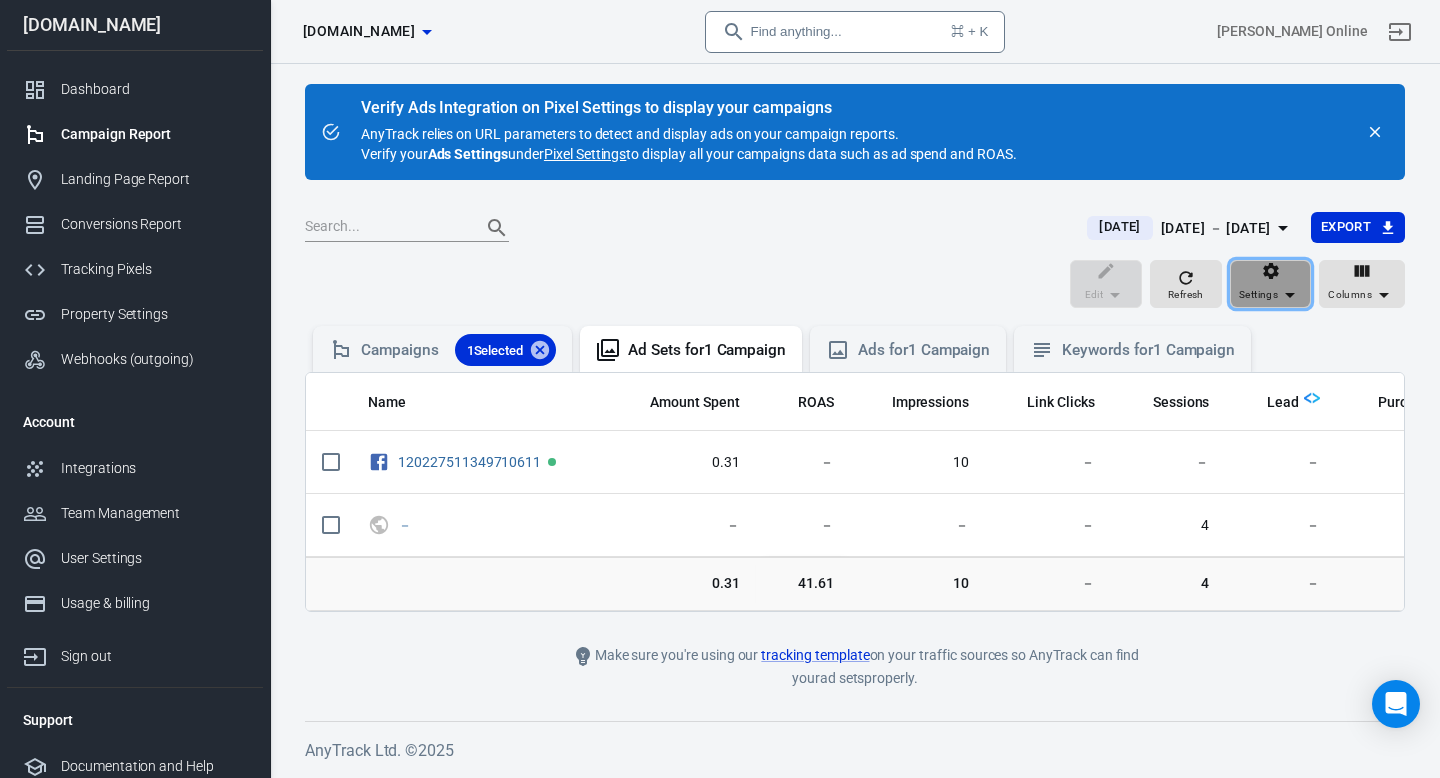 click on "Settings" at bounding box center (1258, 295) 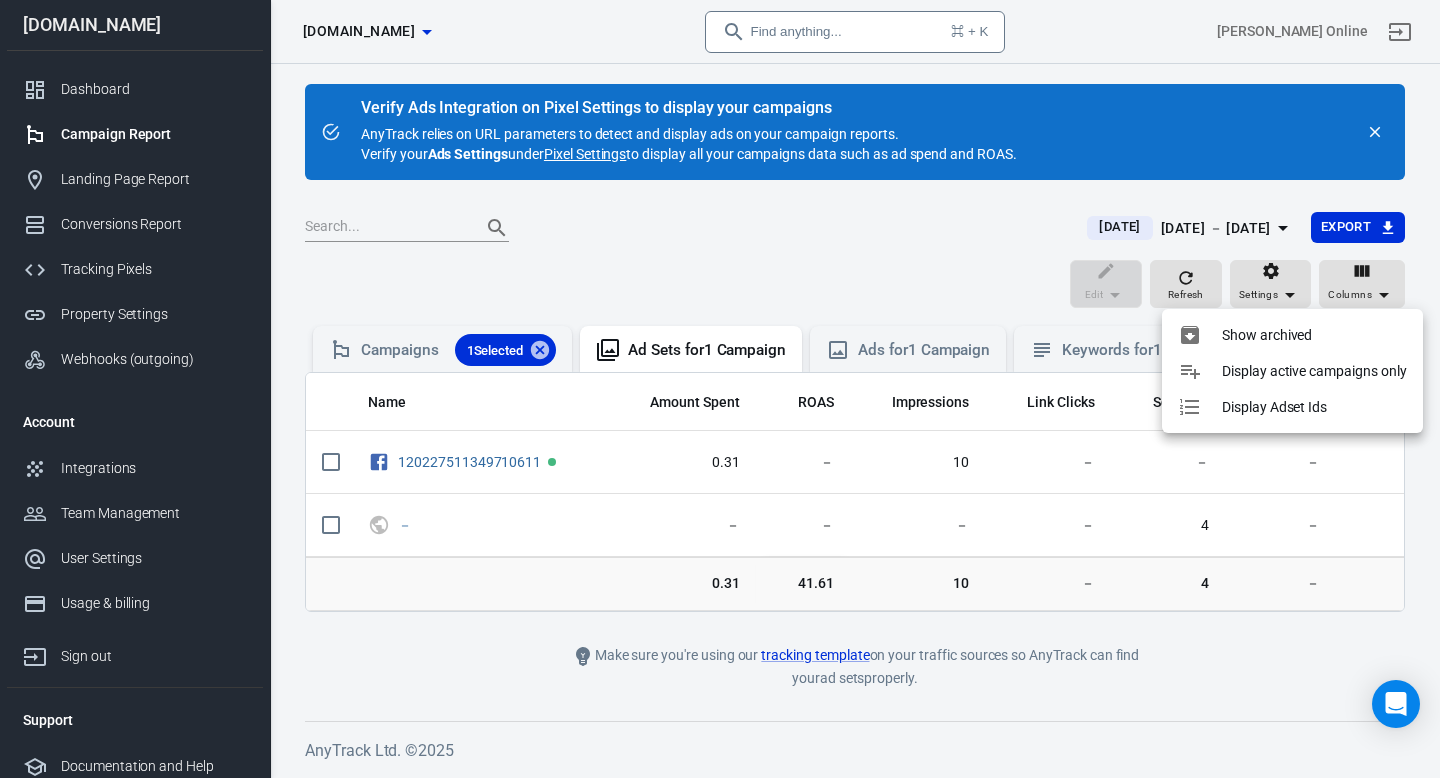 click on "Display active campaigns only" at bounding box center [1314, 371] 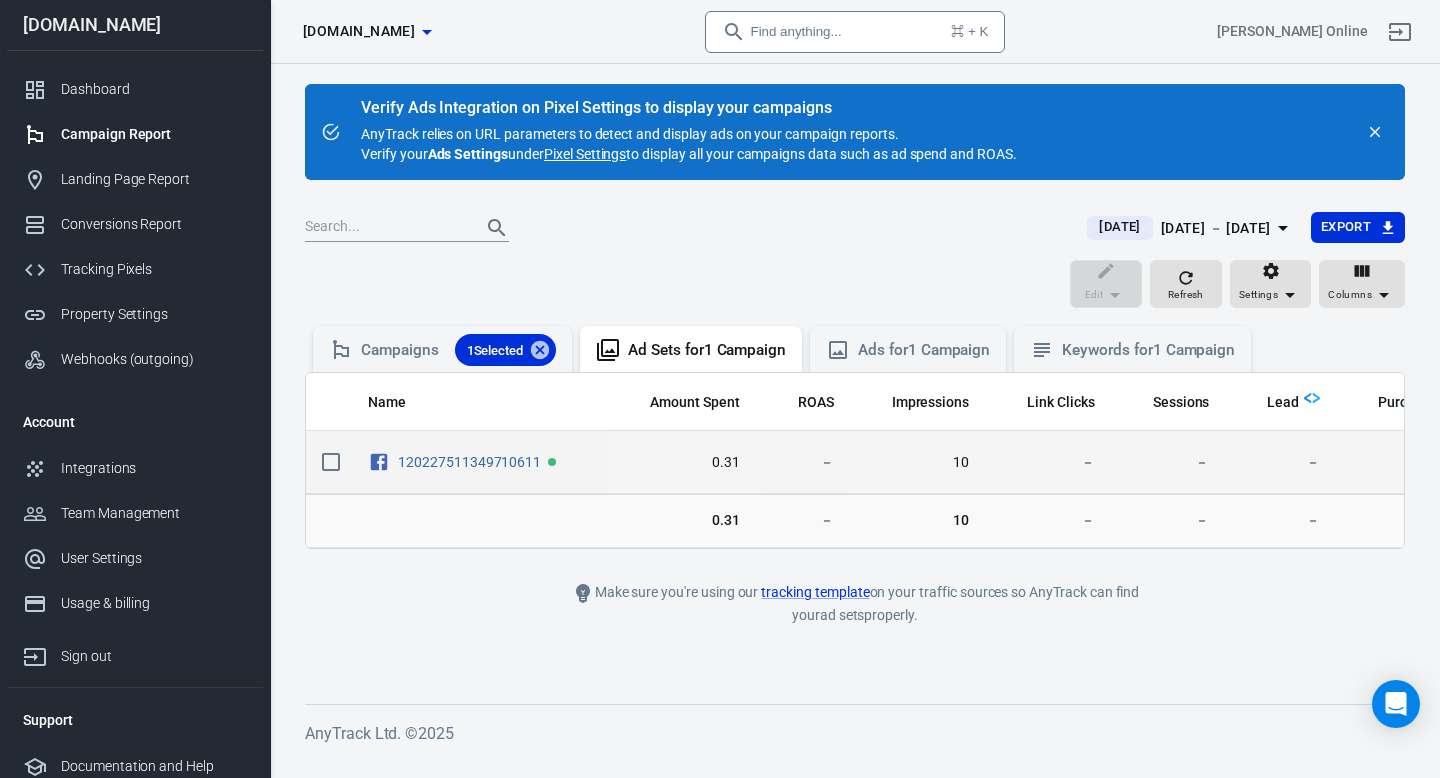 click on "10" at bounding box center (918, 462) 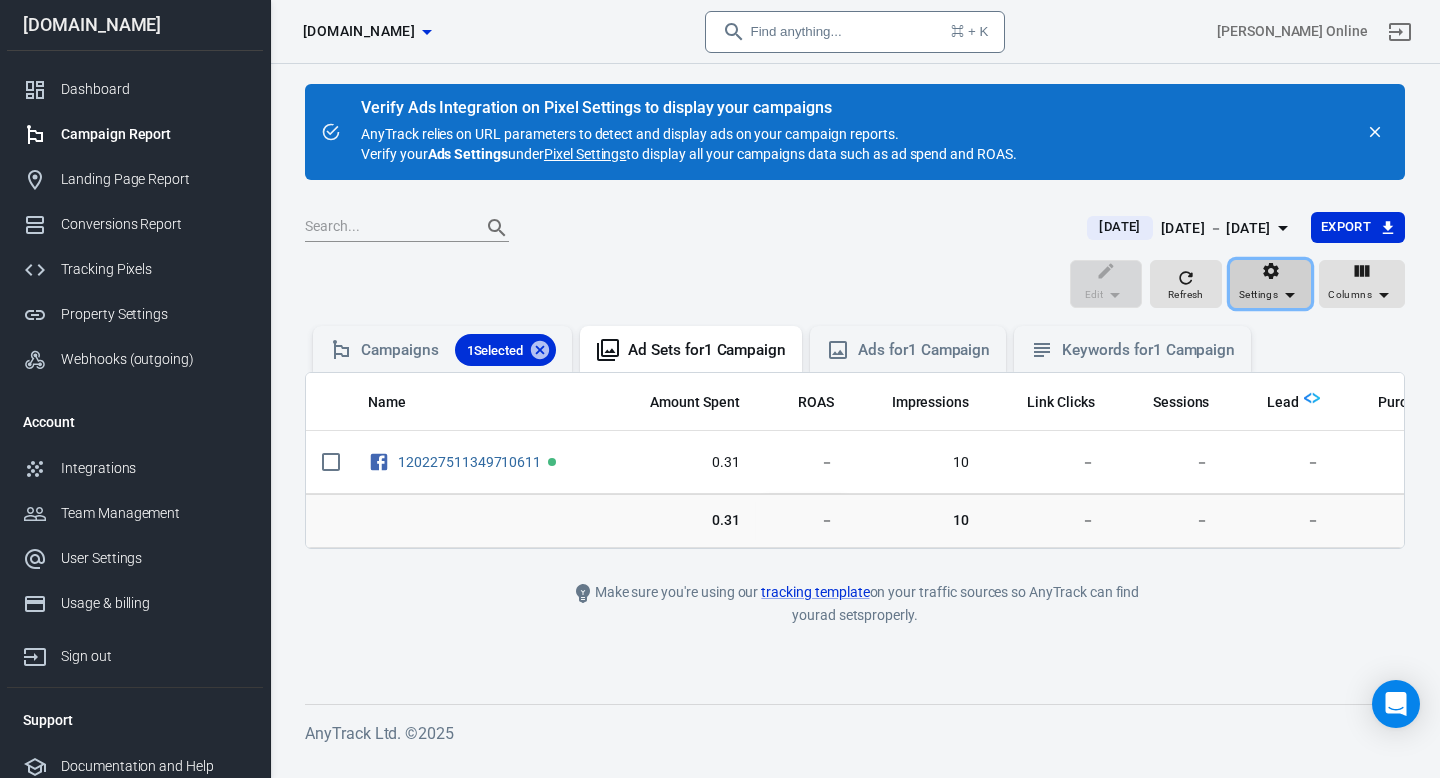 click on "Settings" at bounding box center (1270, 284) 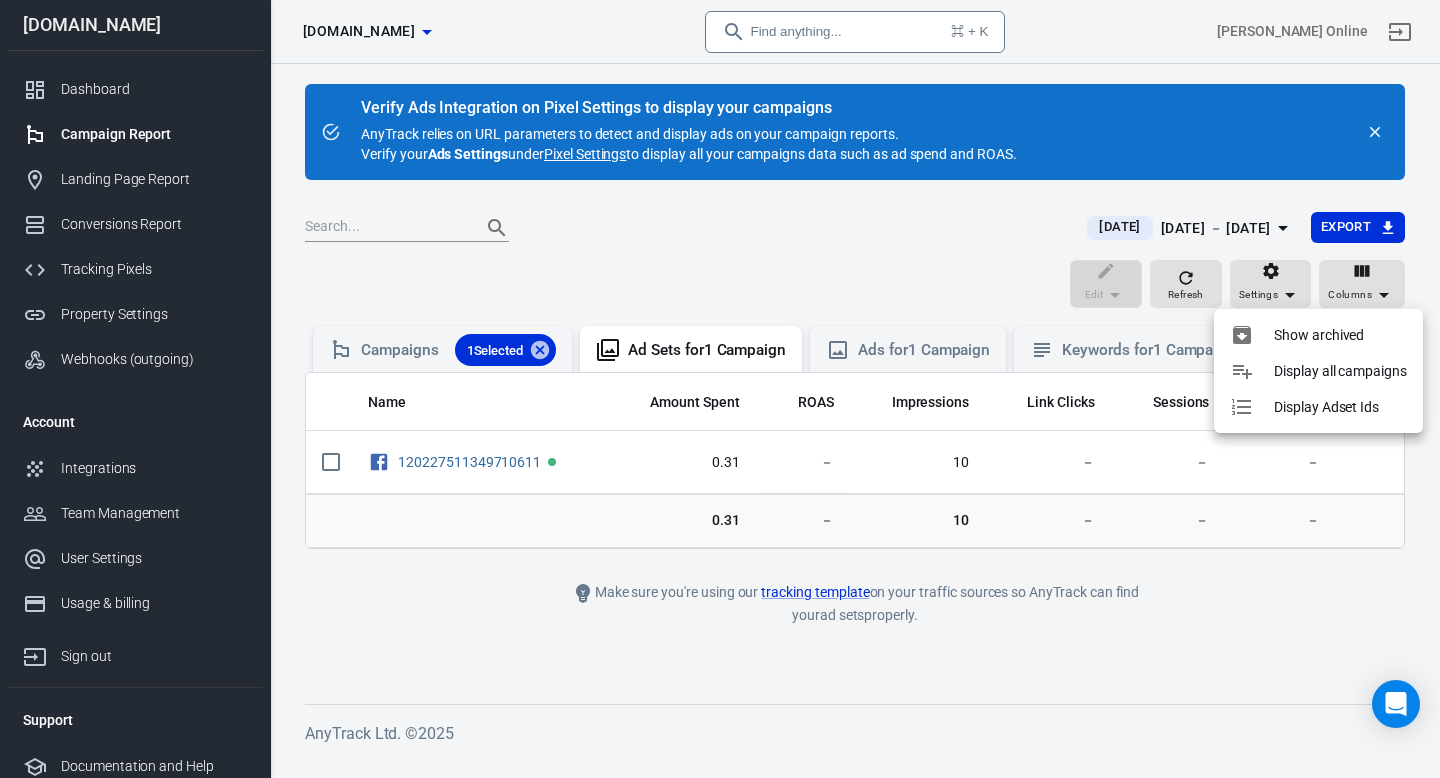 click on "Show archived" at bounding box center [1319, 335] 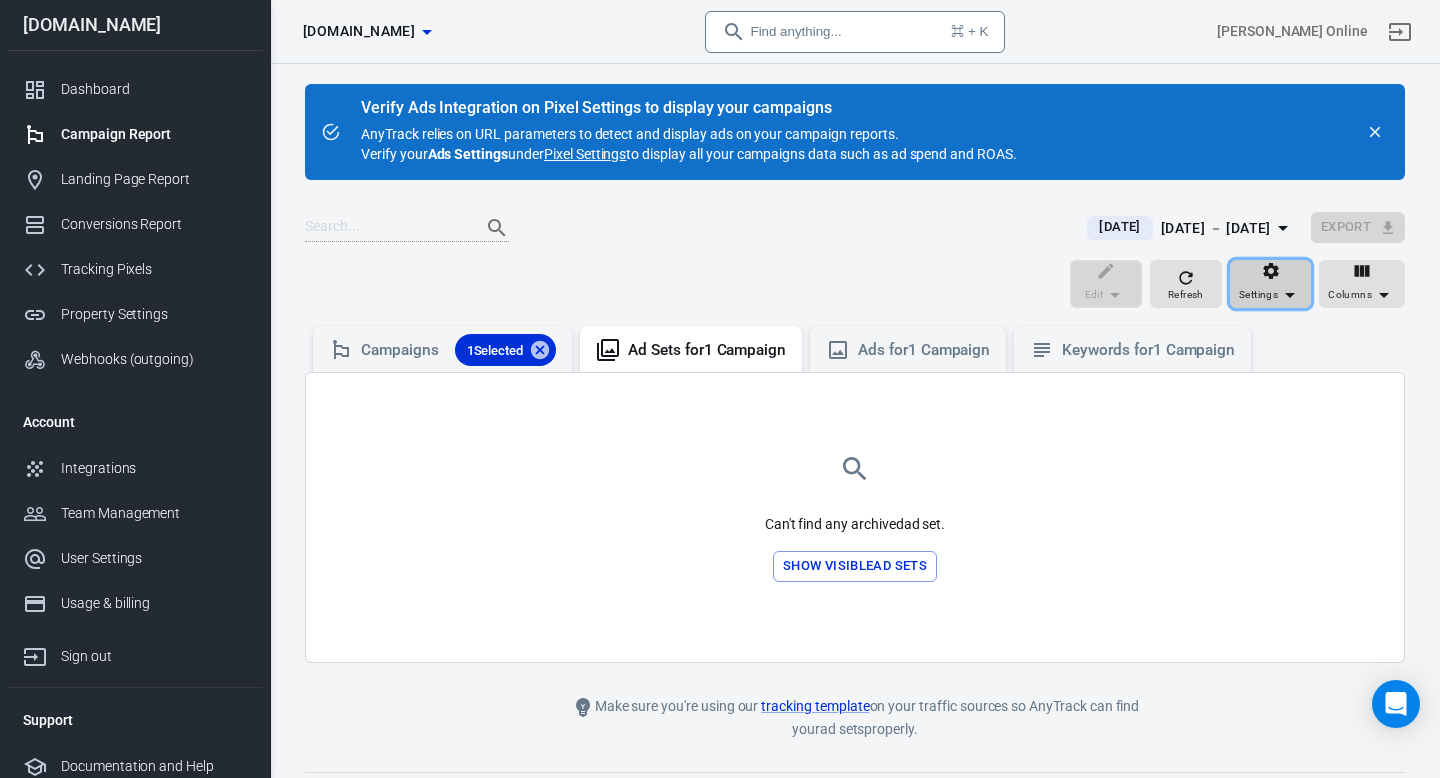 click 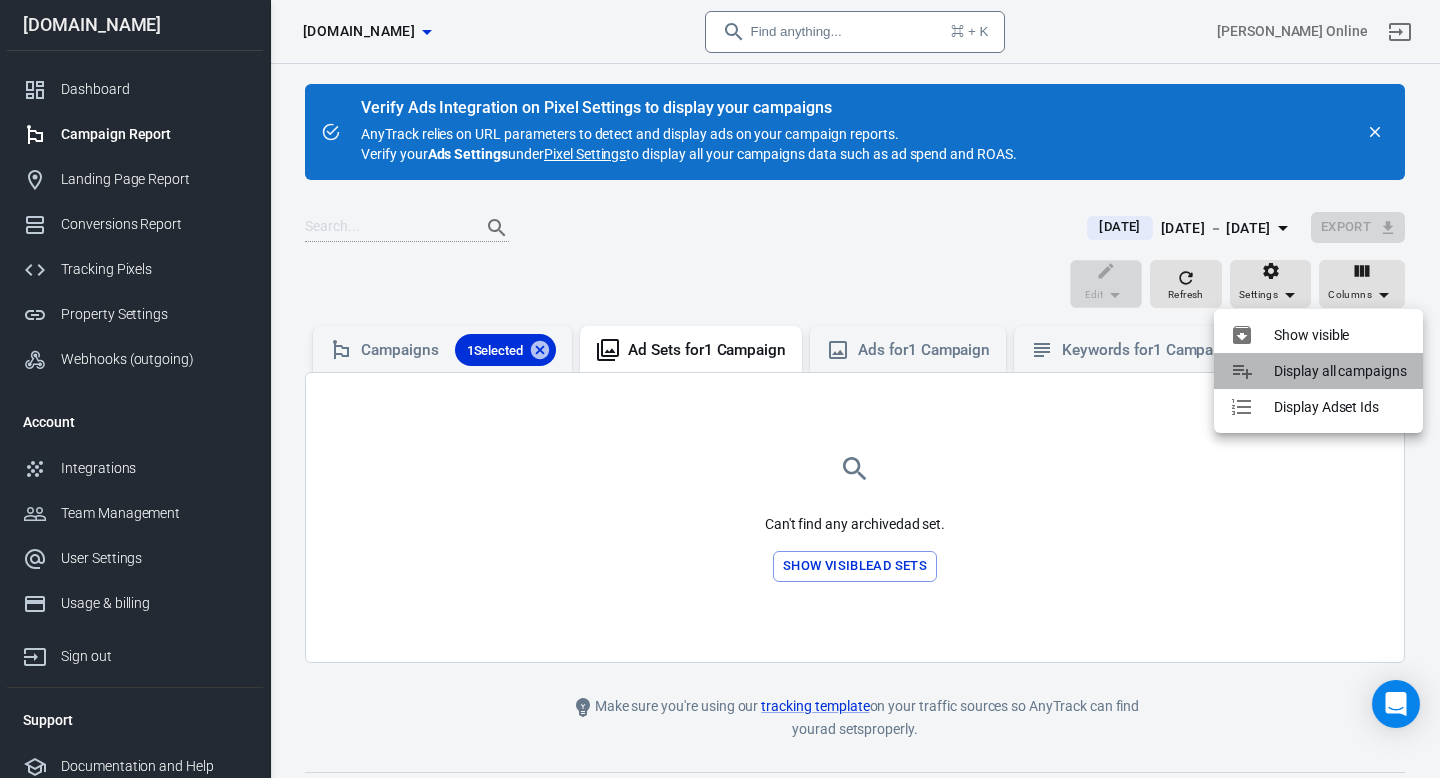 click on "Display all campaigns" at bounding box center (1340, 371) 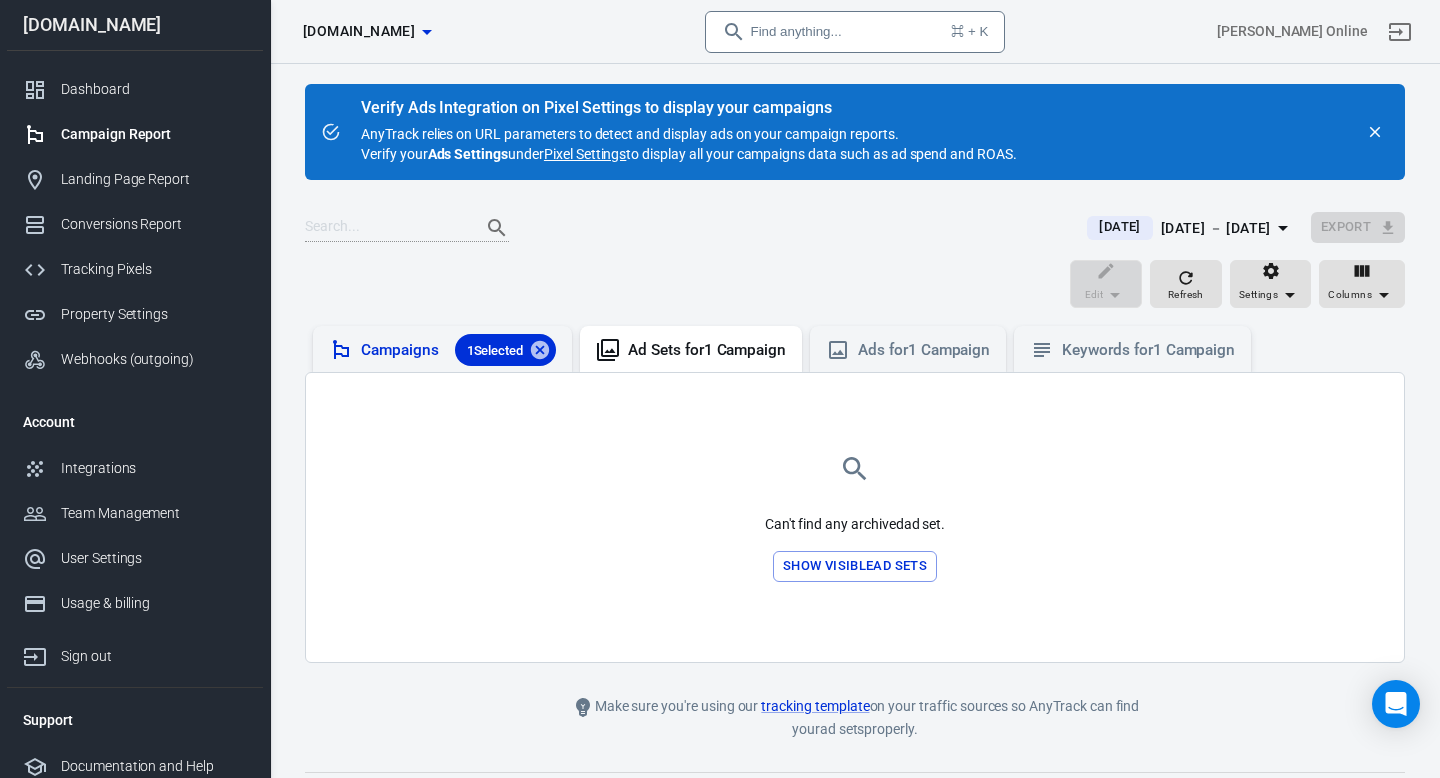 click on "1  Selected" at bounding box center [495, 350] 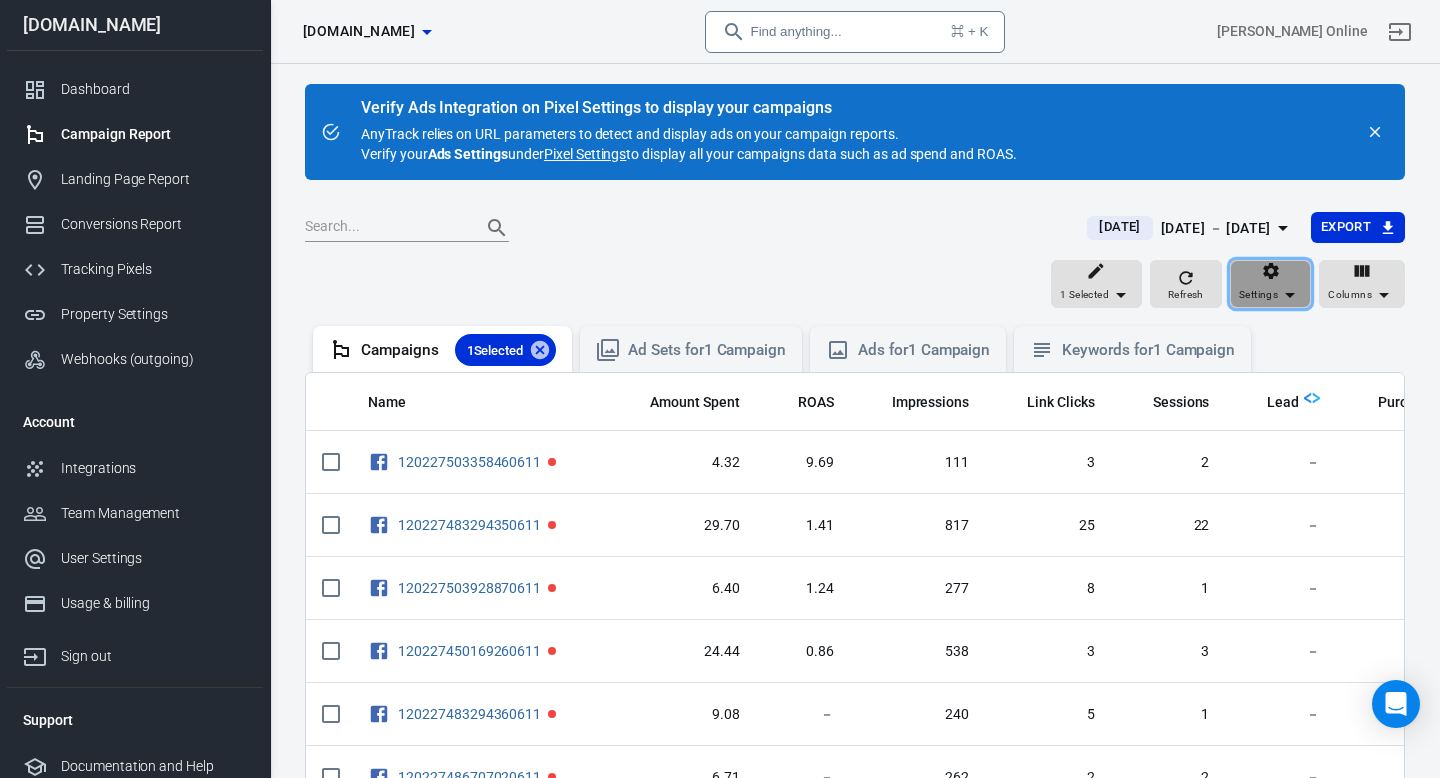 click on "Settings" at bounding box center [1270, 284] 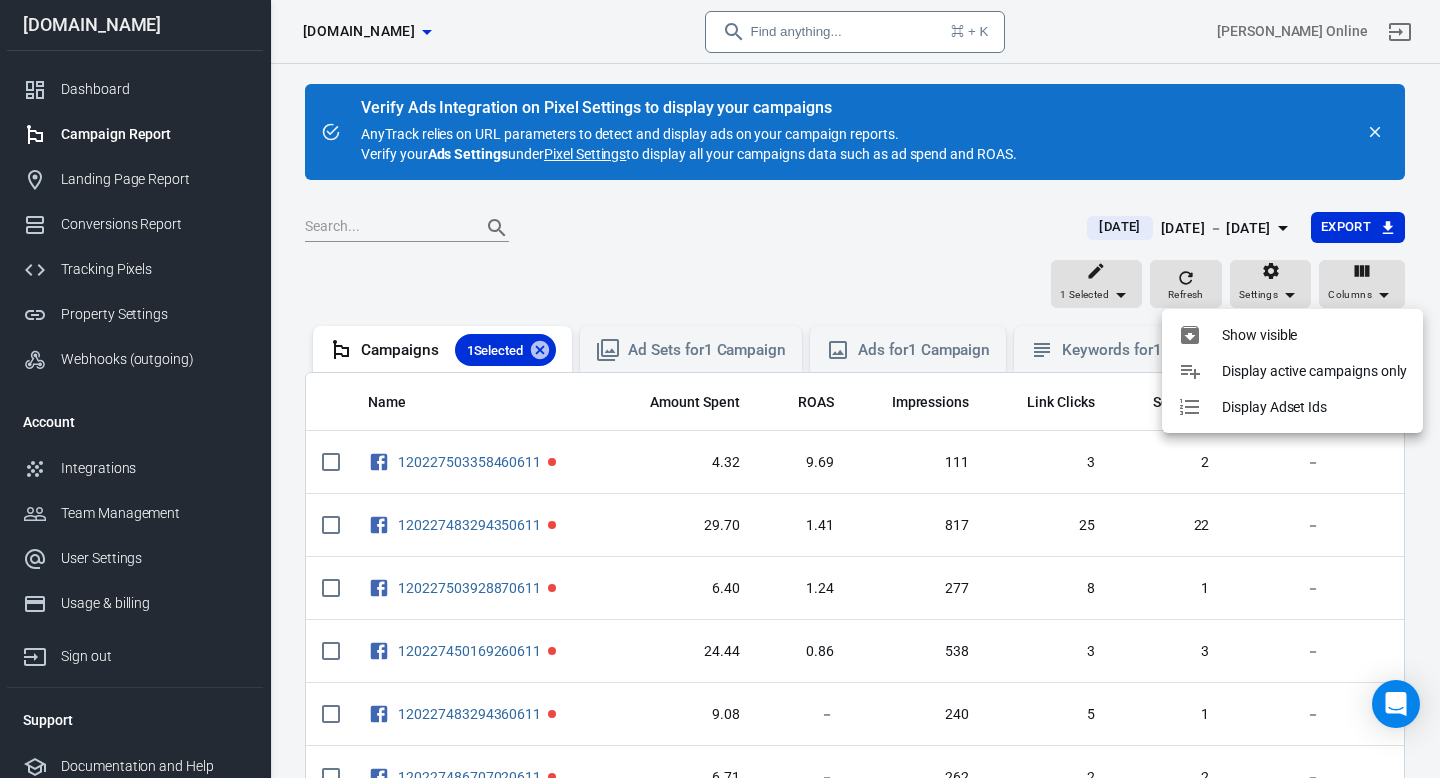 click on "Display Adset Ids" at bounding box center [1274, 407] 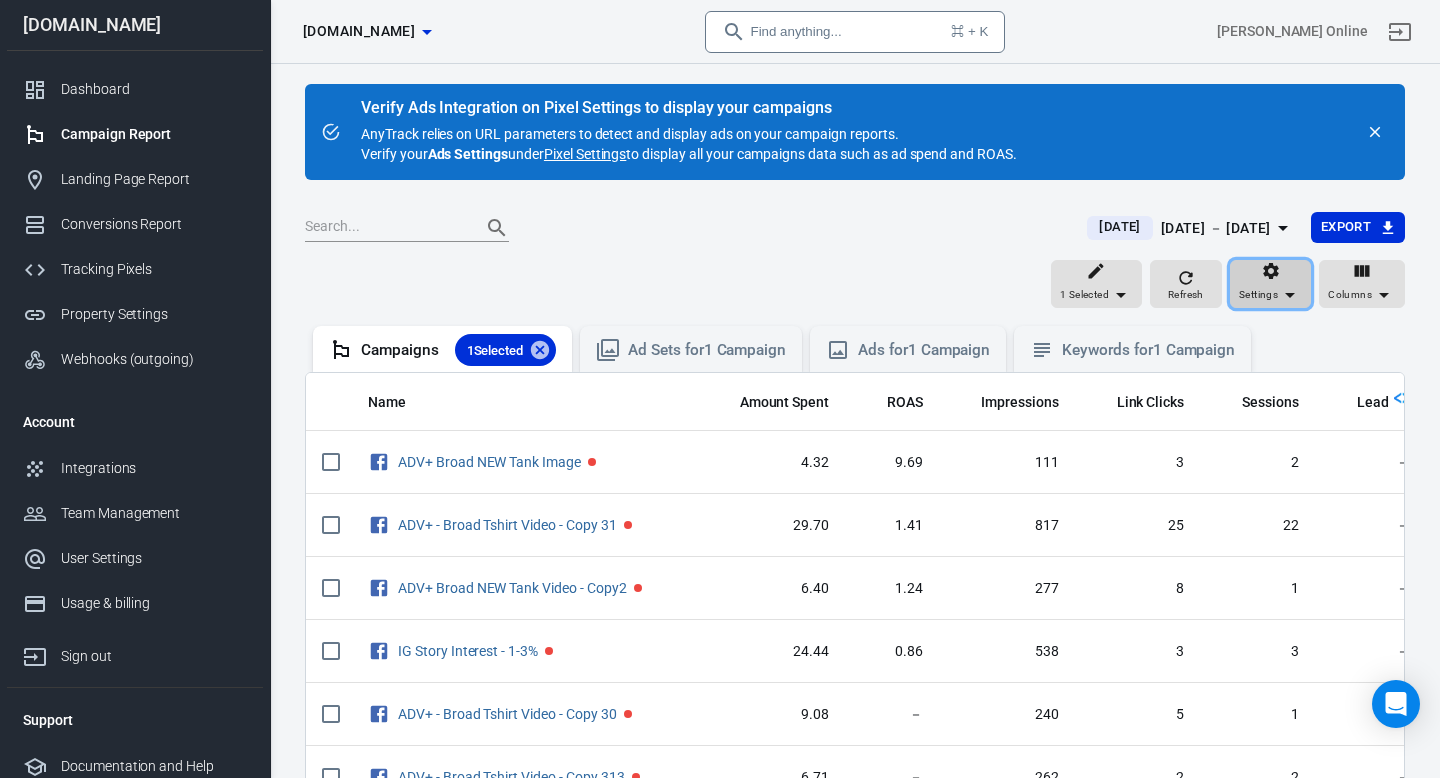 click on "Settings" at bounding box center [1270, 284] 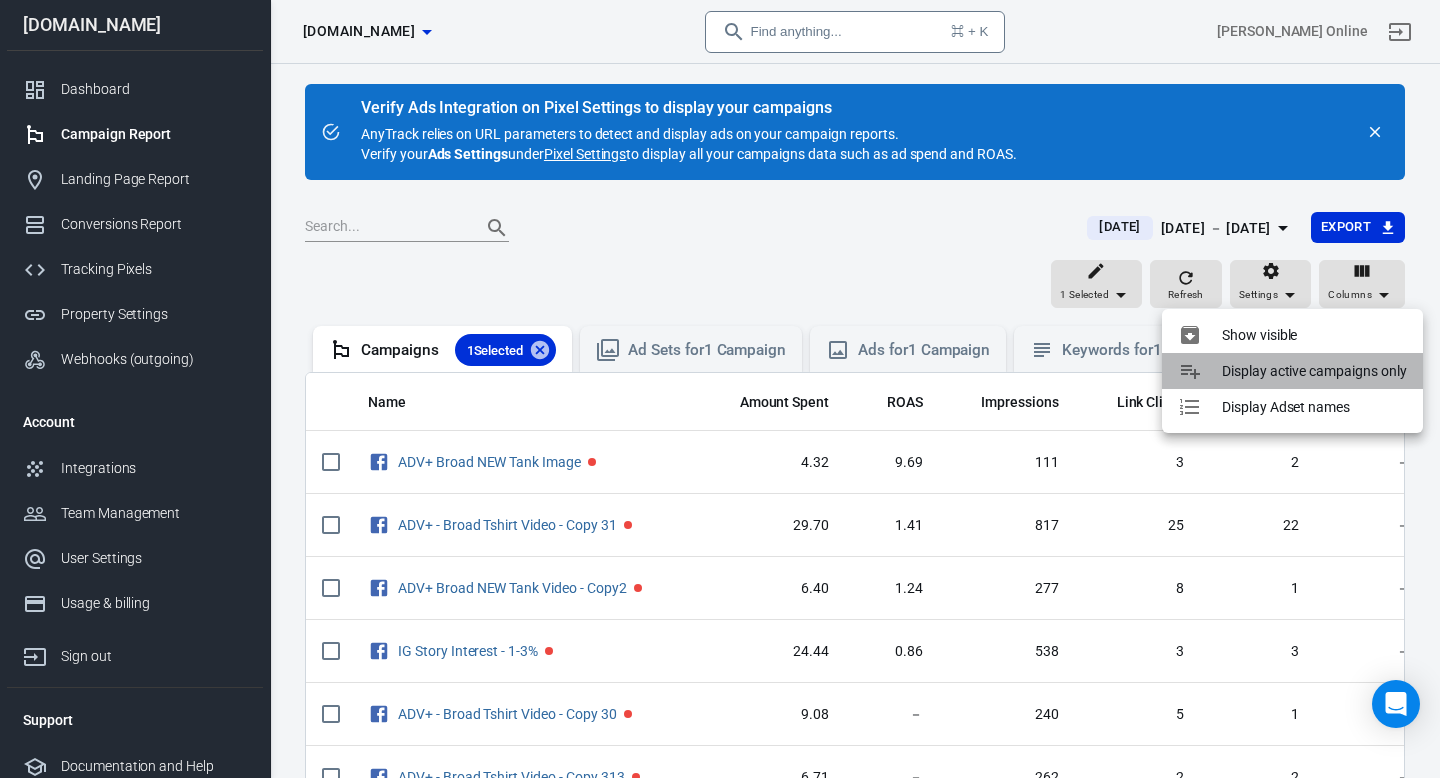 click on "Display active campaigns only" at bounding box center [1314, 371] 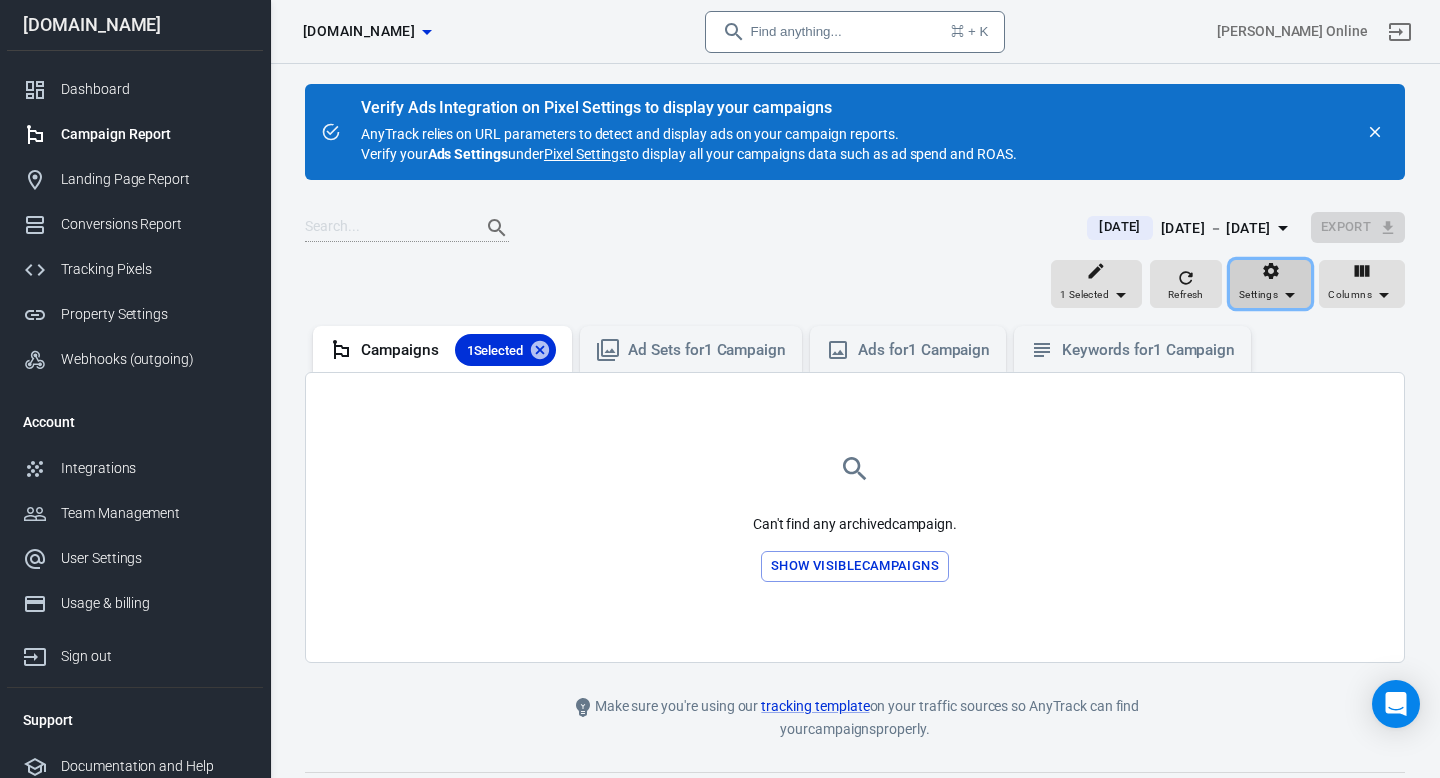 click on "Settings" at bounding box center (1270, 284) 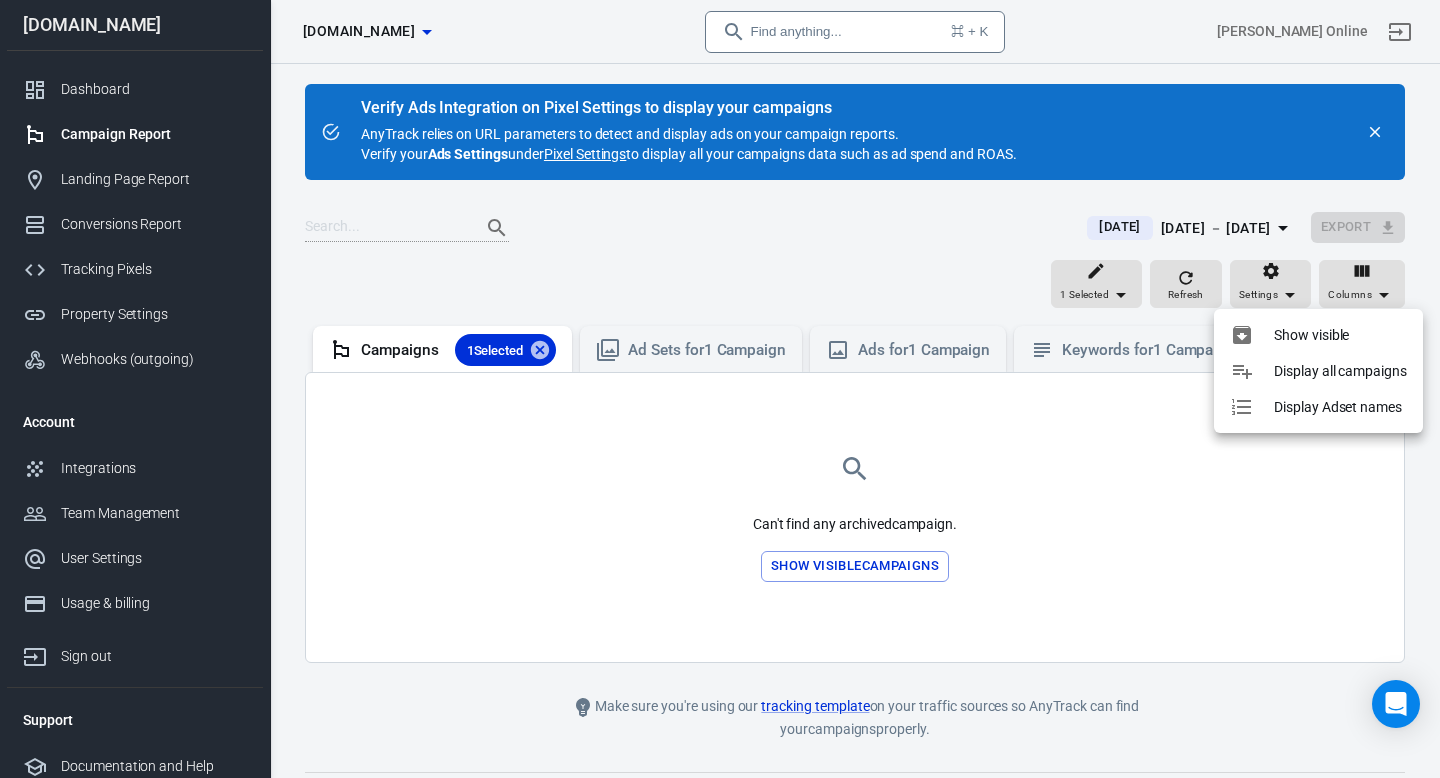 click on "Display all campaigns" at bounding box center [1340, 371] 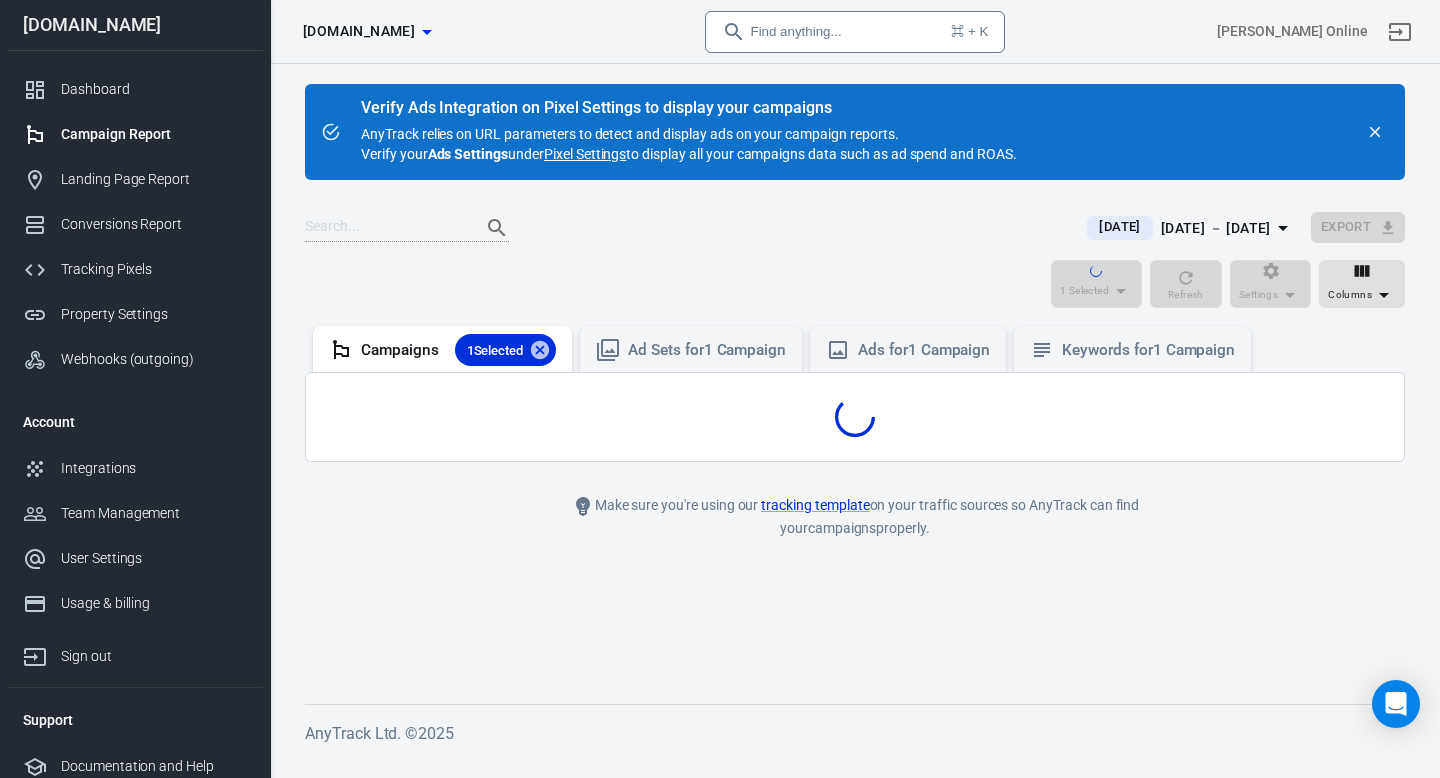 click on "[DATE] [DATE] － [DATE]   Export" at bounding box center [855, 236] 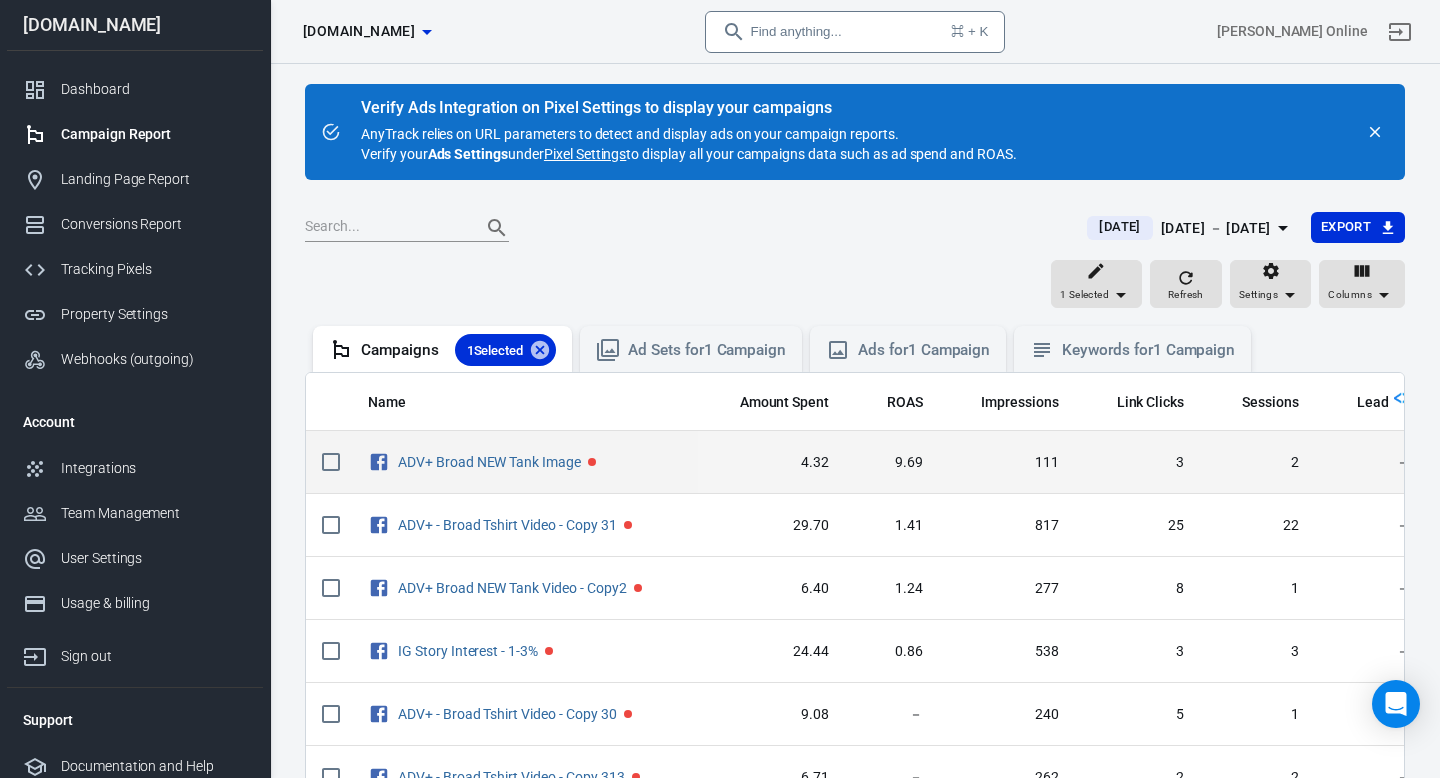 click on "111" at bounding box center (1007, 462) 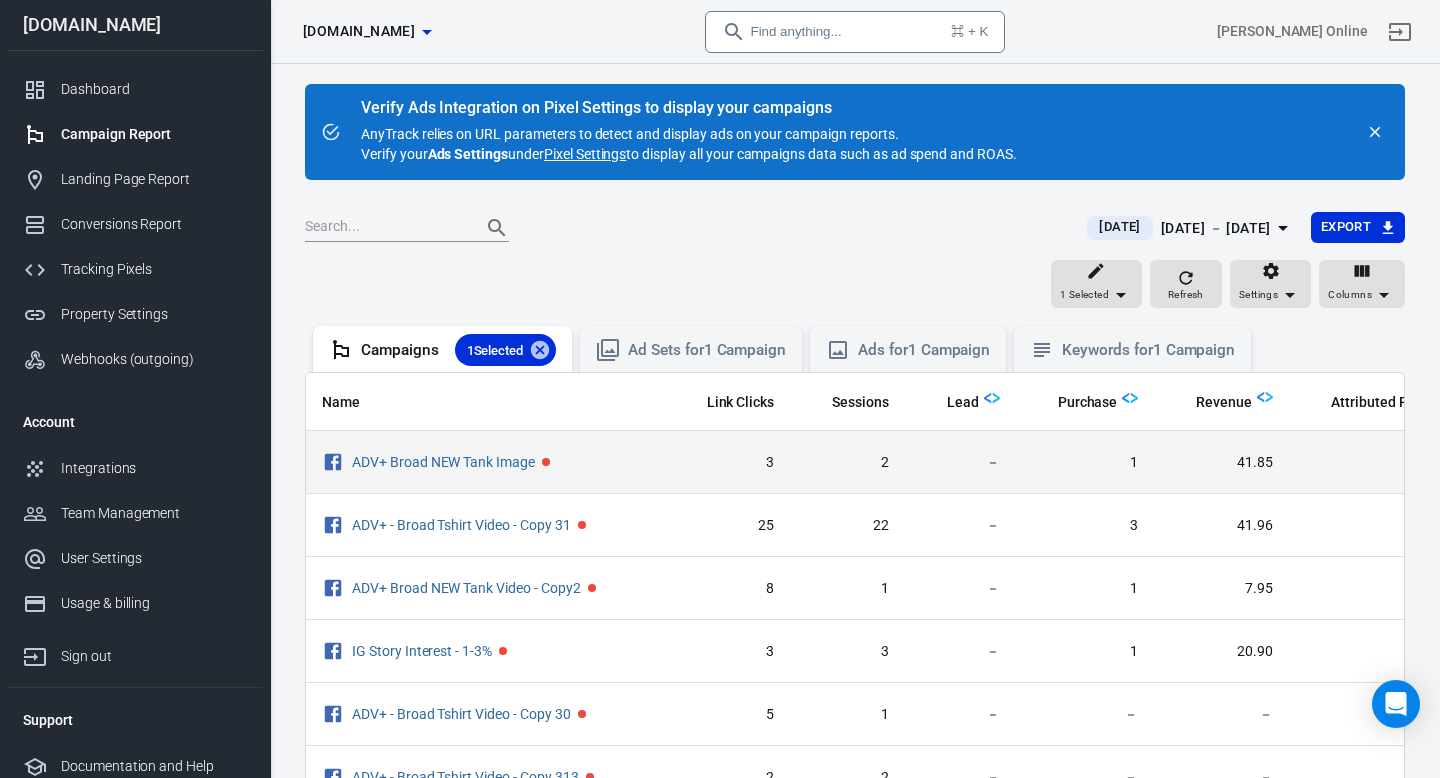 scroll, scrollTop: 0, scrollLeft: 440, axis: horizontal 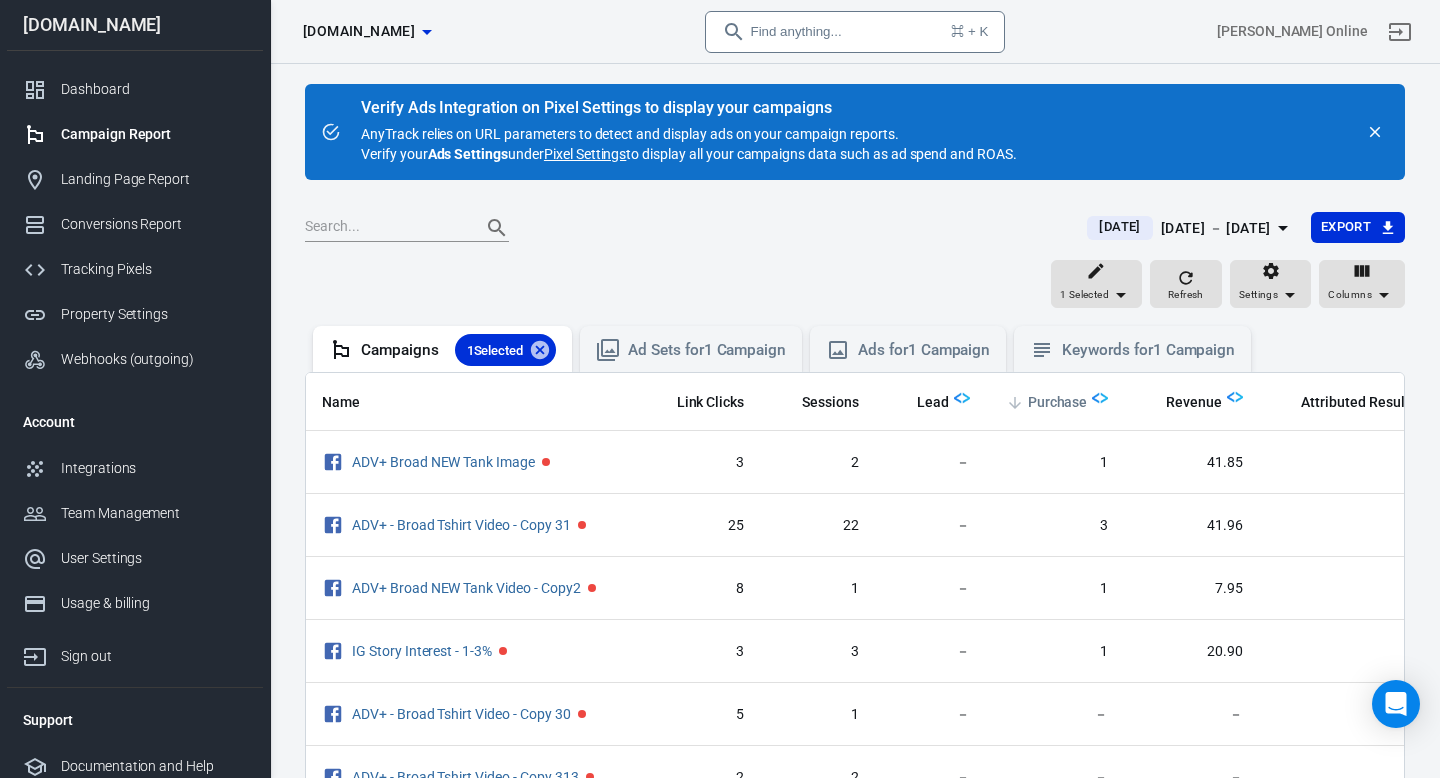 click on "Purchase" at bounding box center (1058, 403) 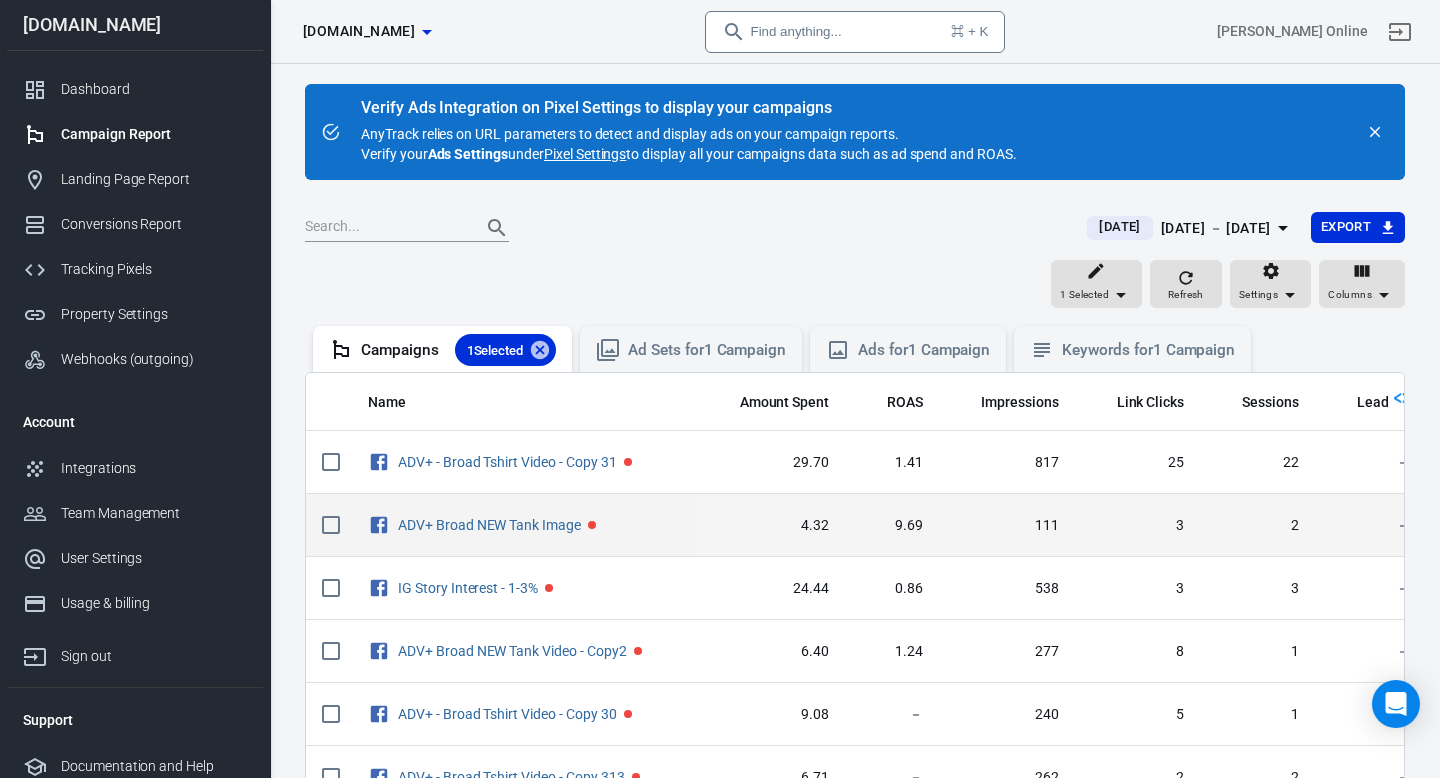 click on "111" at bounding box center [1007, 525] 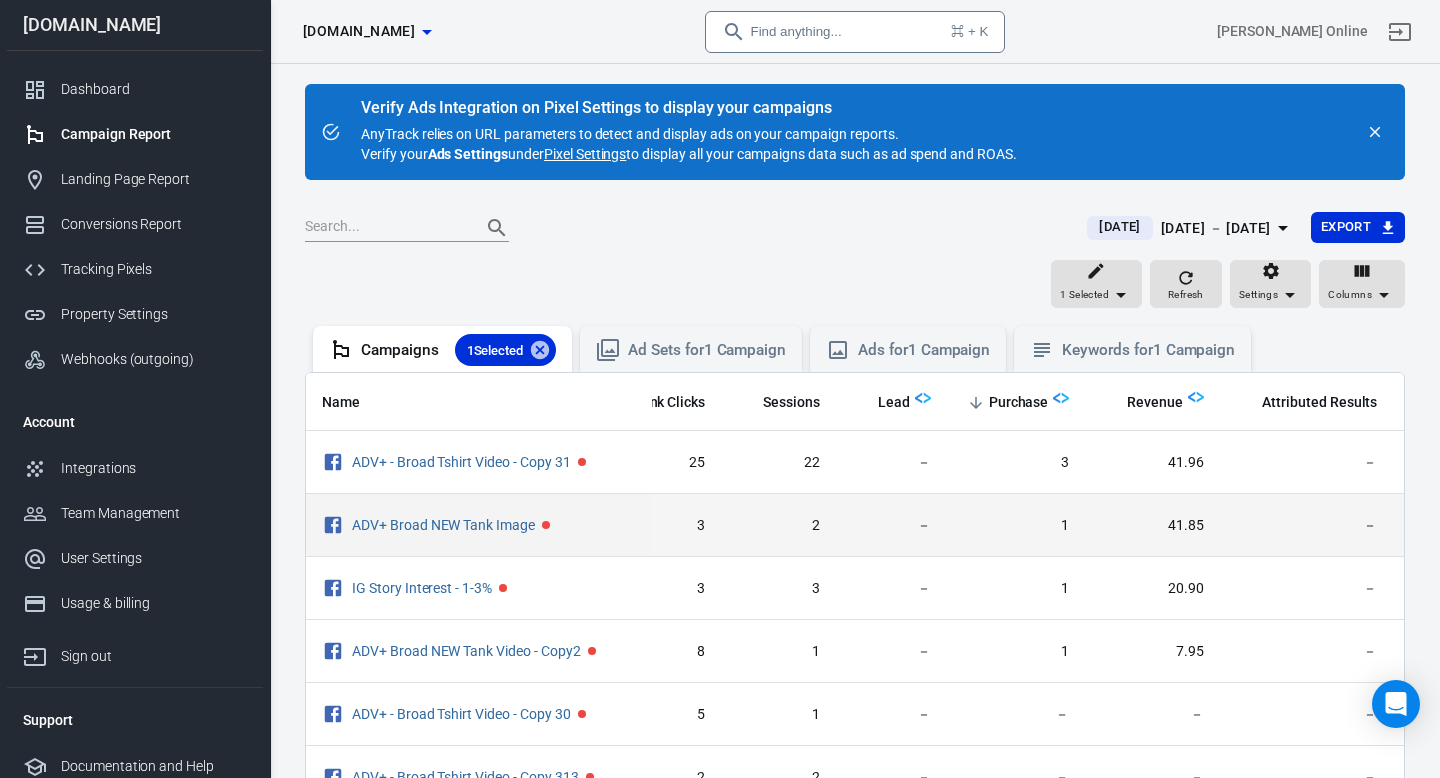 scroll, scrollTop: 0, scrollLeft: 480, axis: horizontal 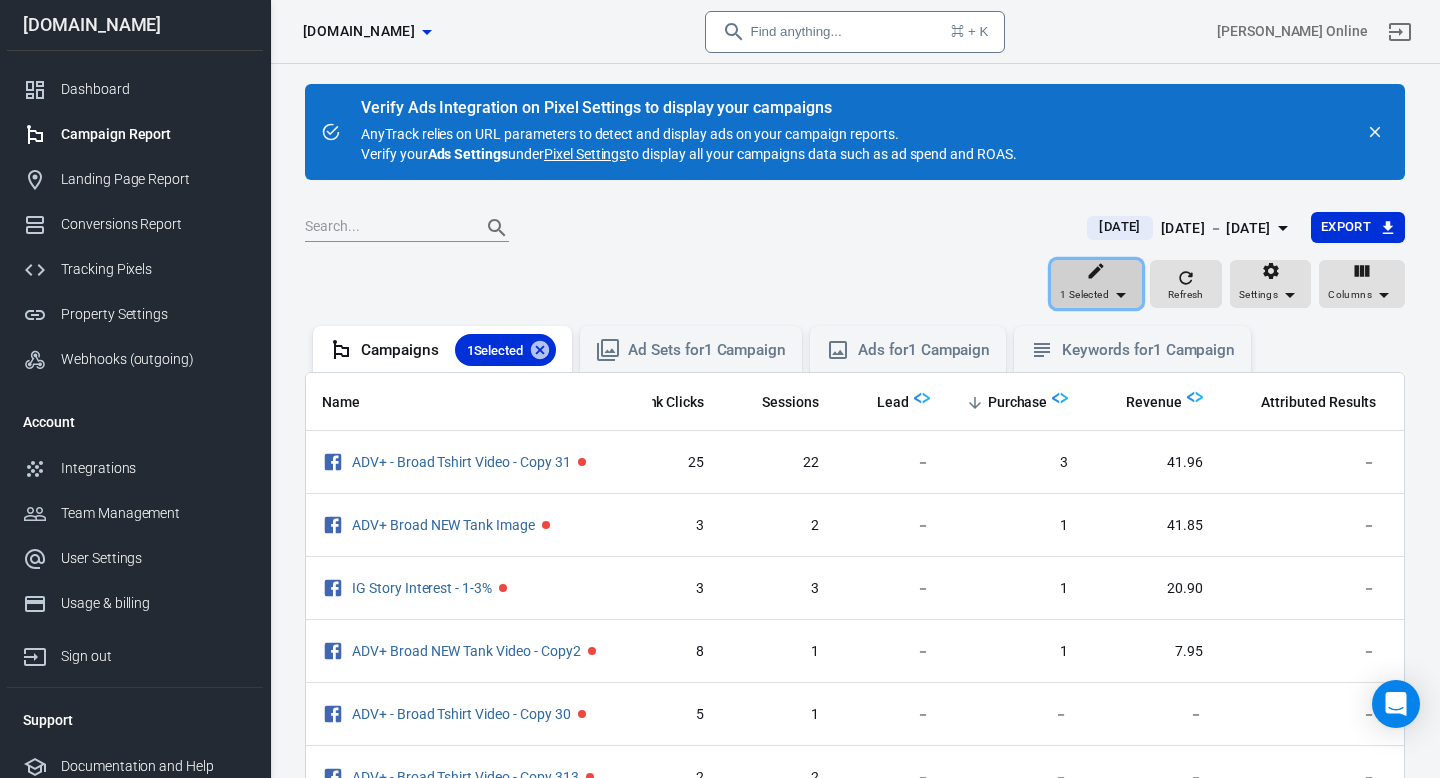 click on "1 Selected" at bounding box center [1096, 284] 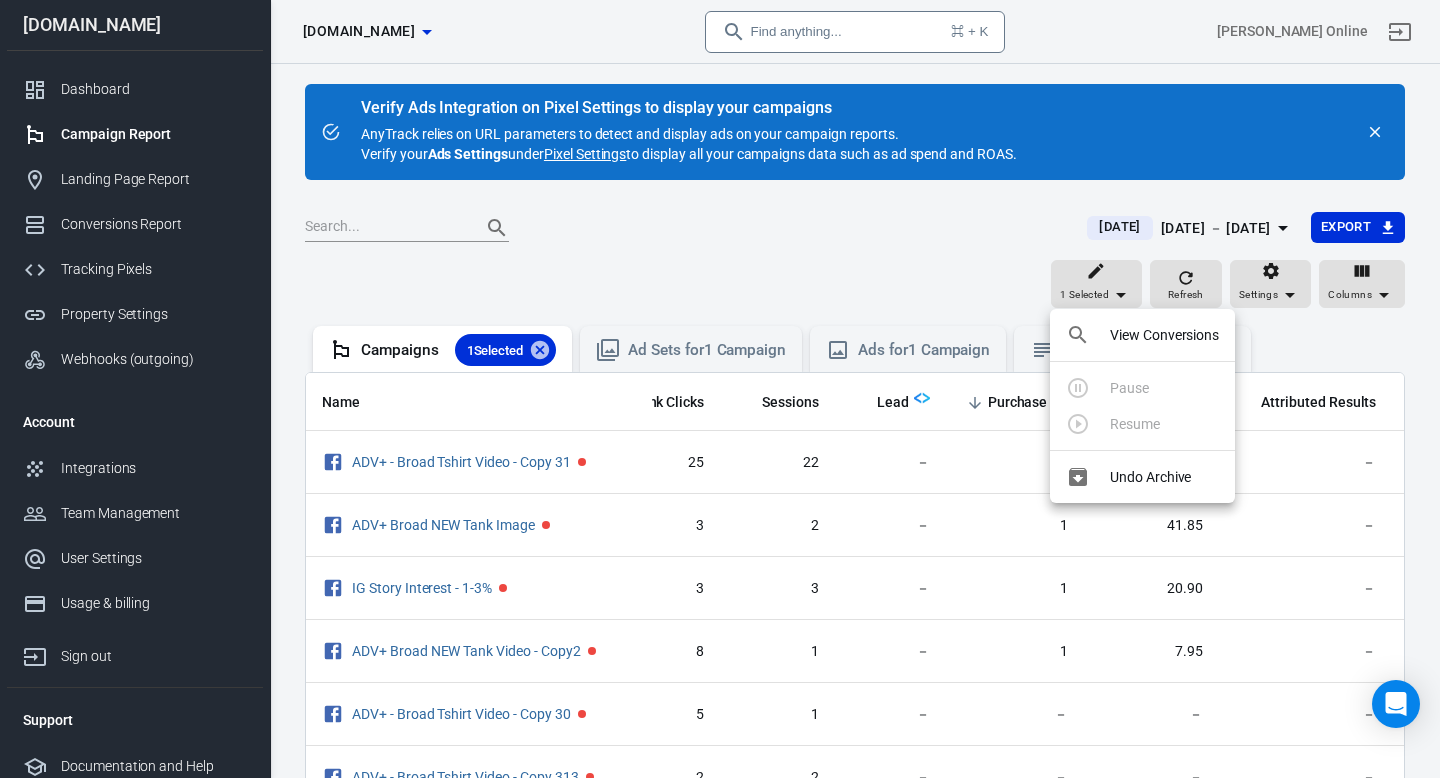 click at bounding box center [720, 389] 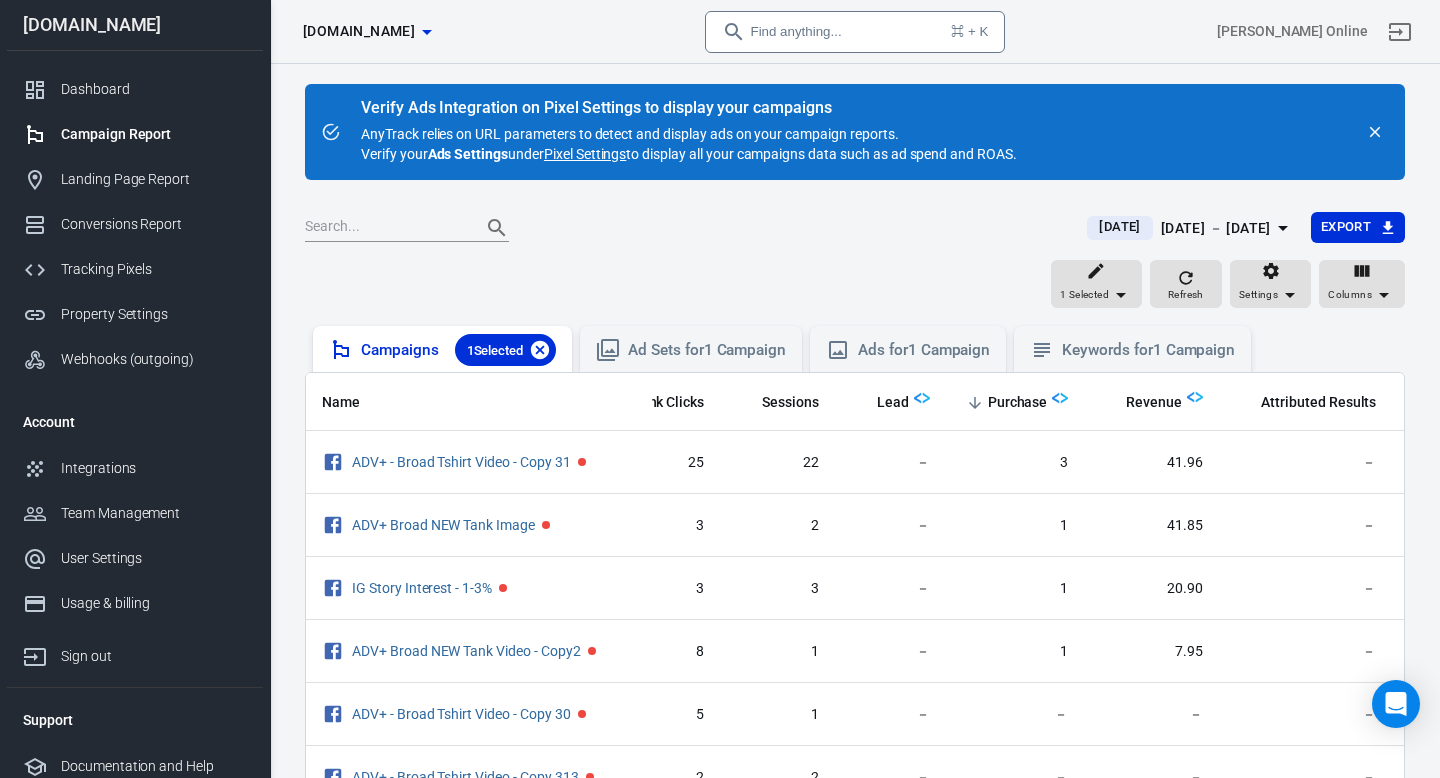 click 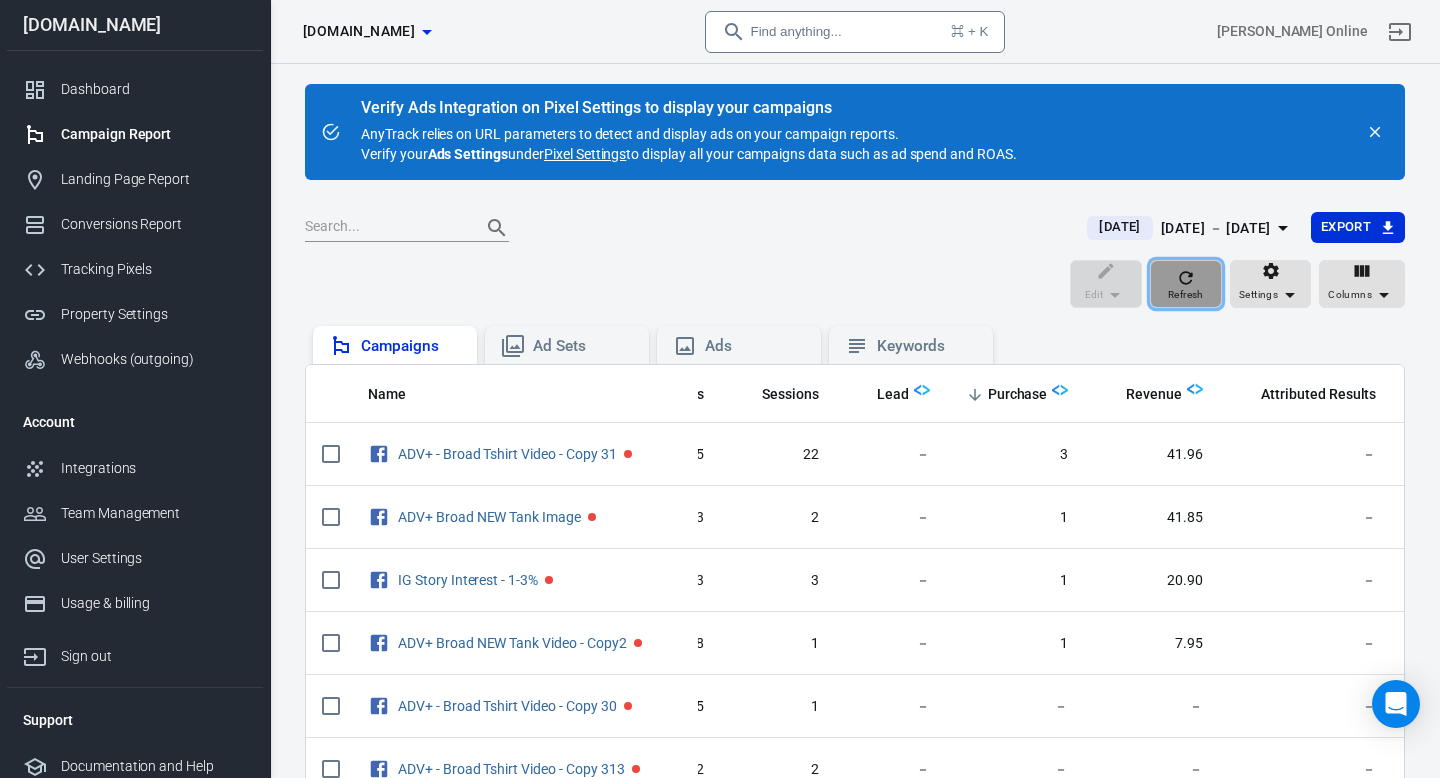 click 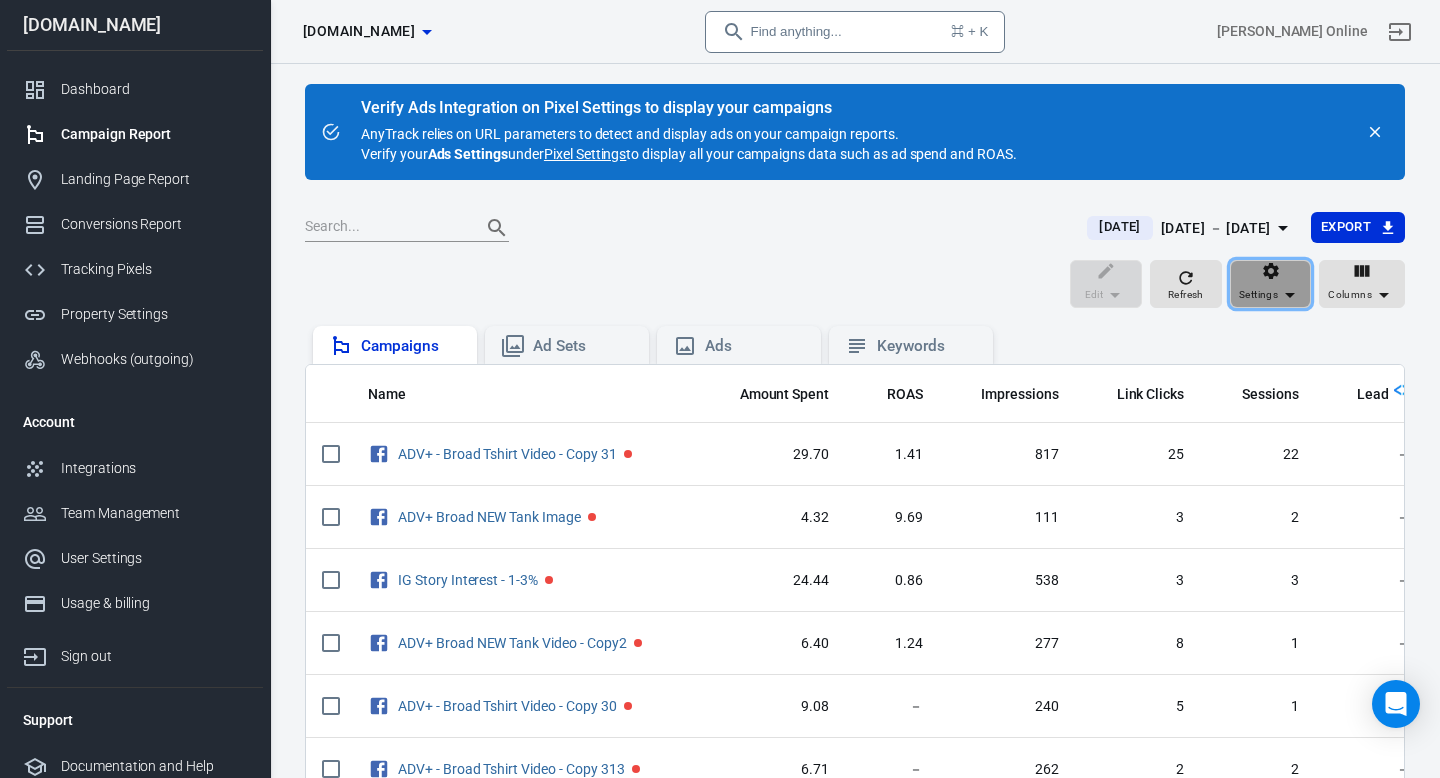 click on "Settings" at bounding box center (1270, 295) 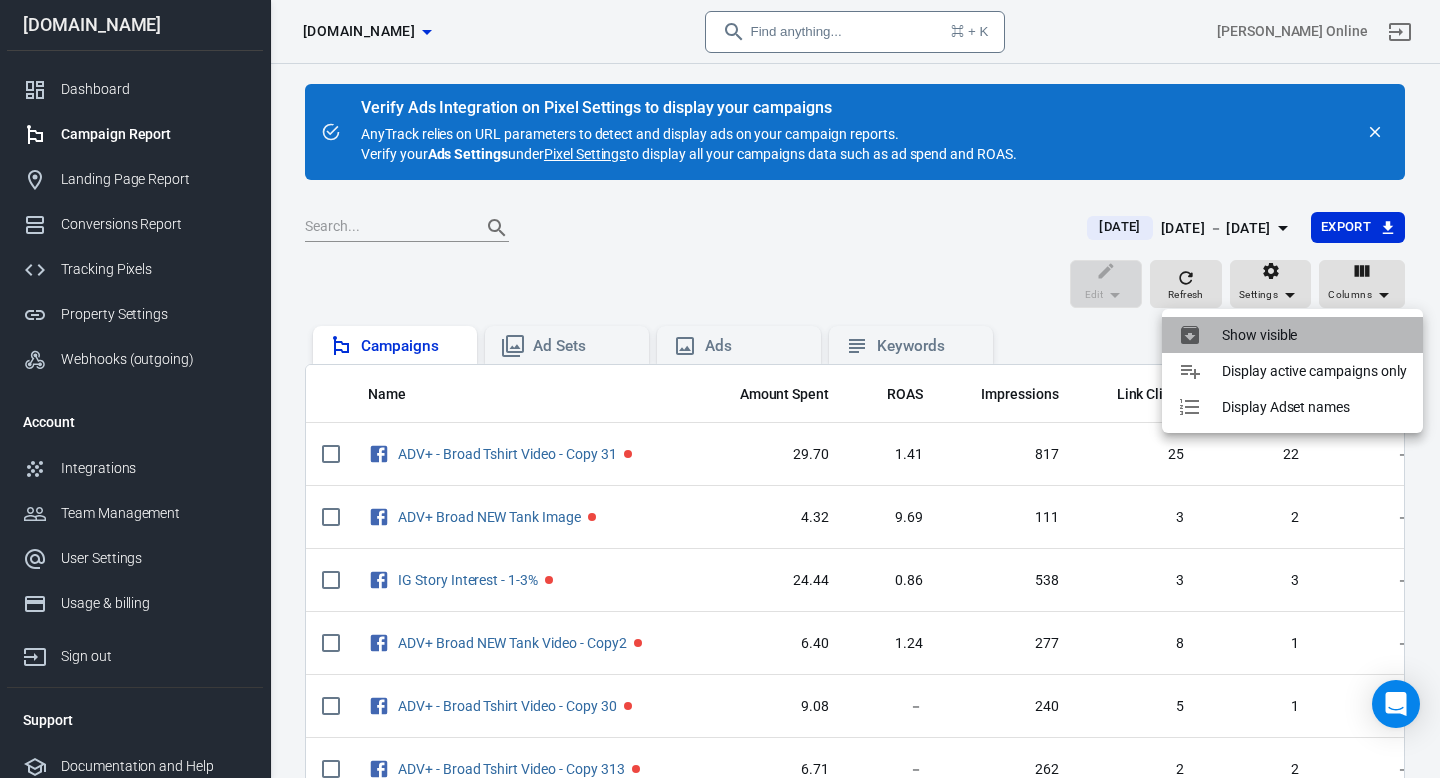 click on "Show visible" at bounding box center [1259, 335] 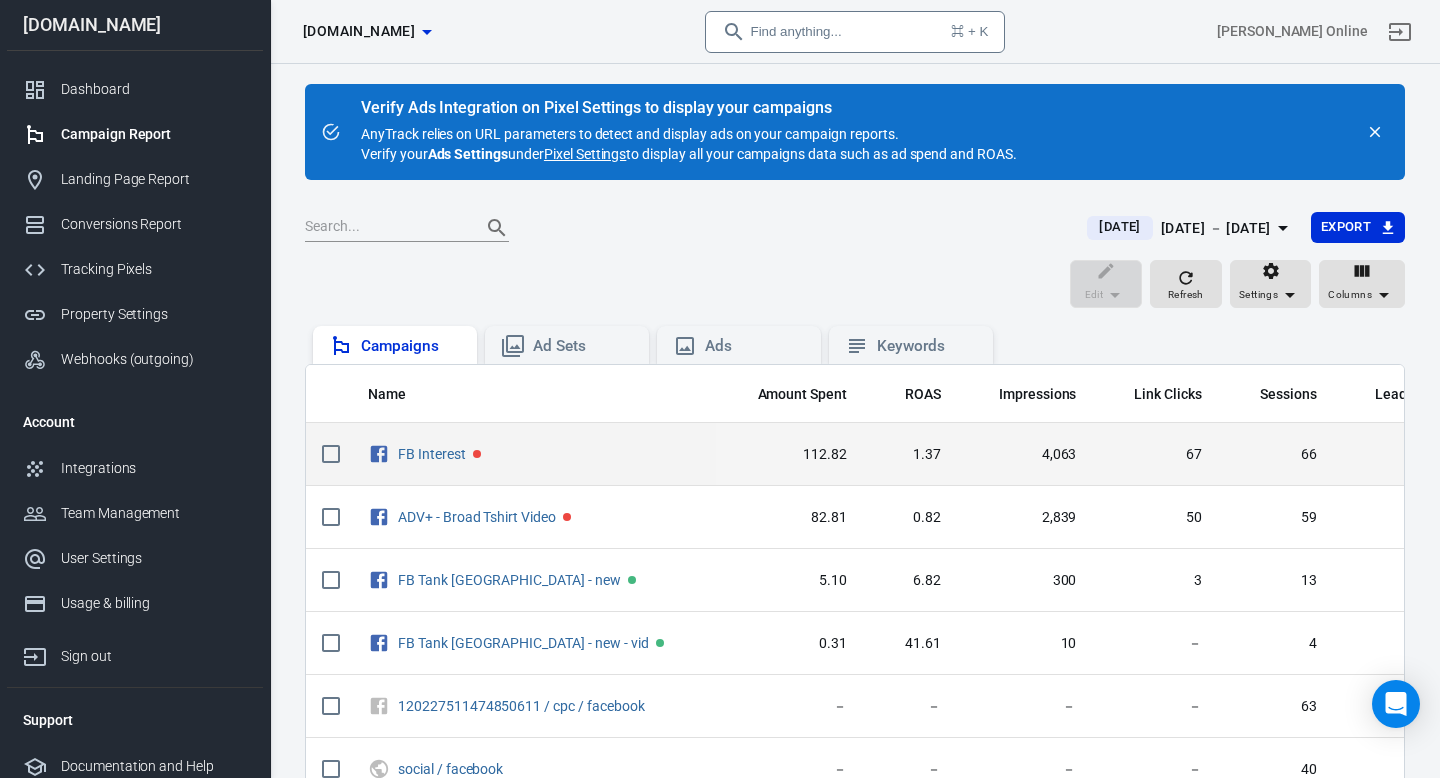 click on "66" at bounding box center [1275, 454] 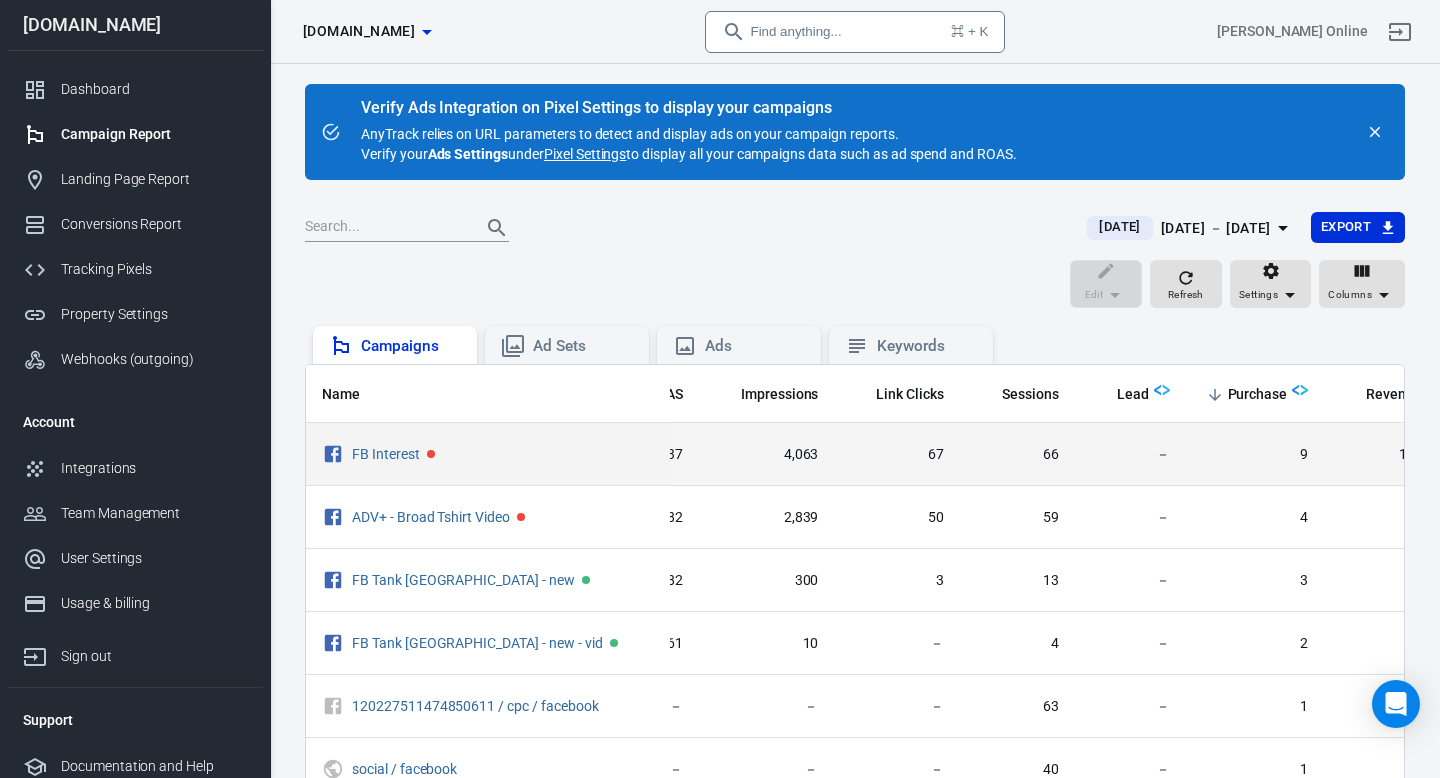 scroll, scrollTop: 0, scrollLeft: 280, axis: horizontal 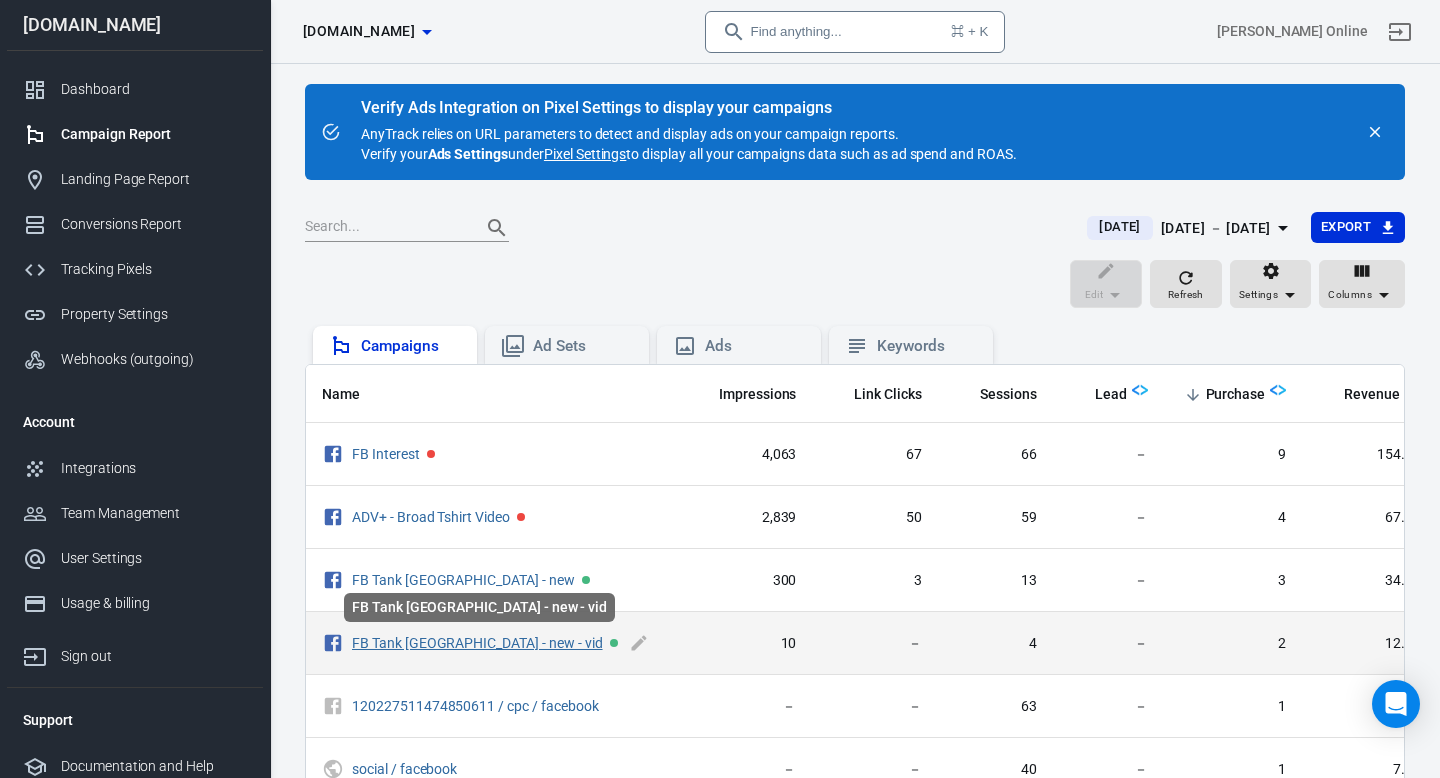 click on "FB Tank [GEOGRAPHIC_DATA] - new - vid" at bounding box center [477, 643] 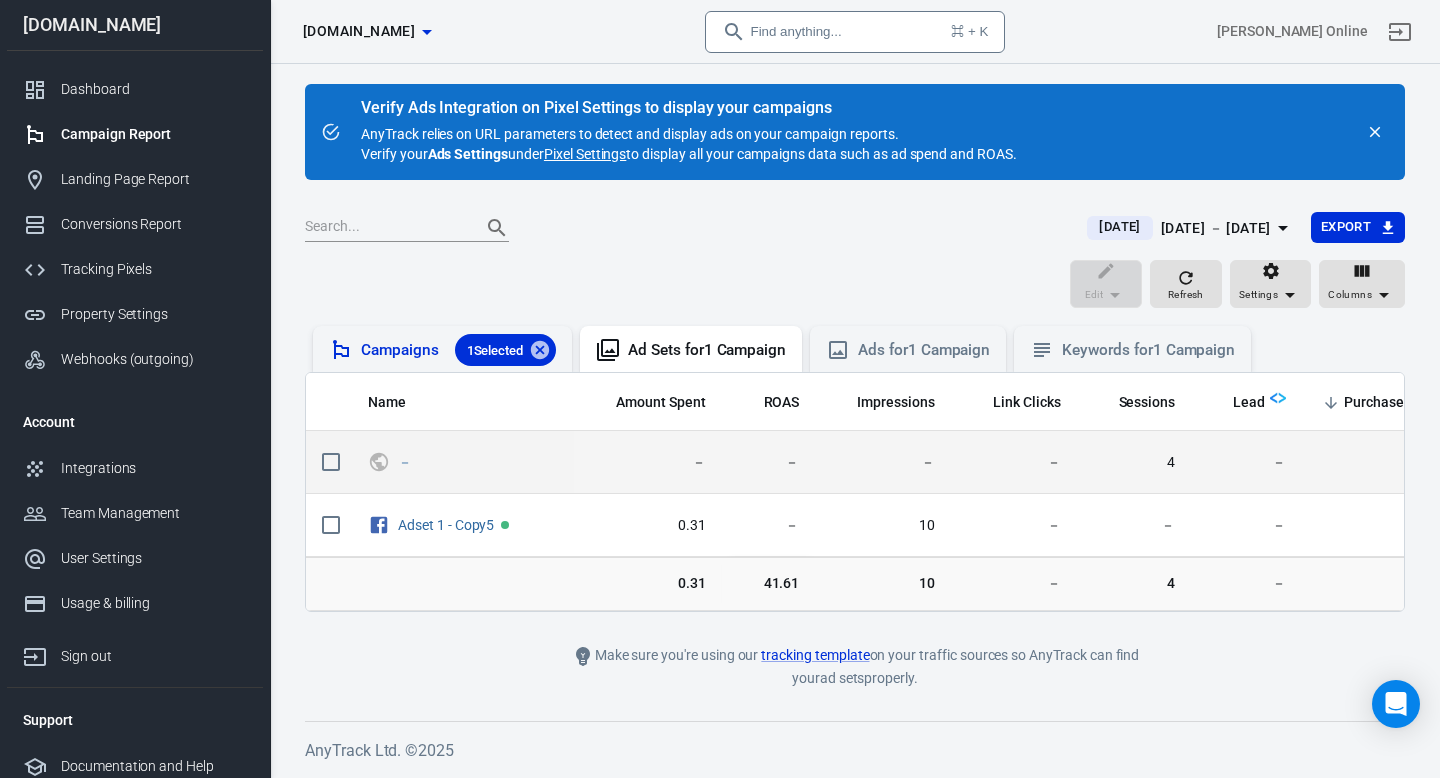 click on "－" at bounding box center (648, 462) 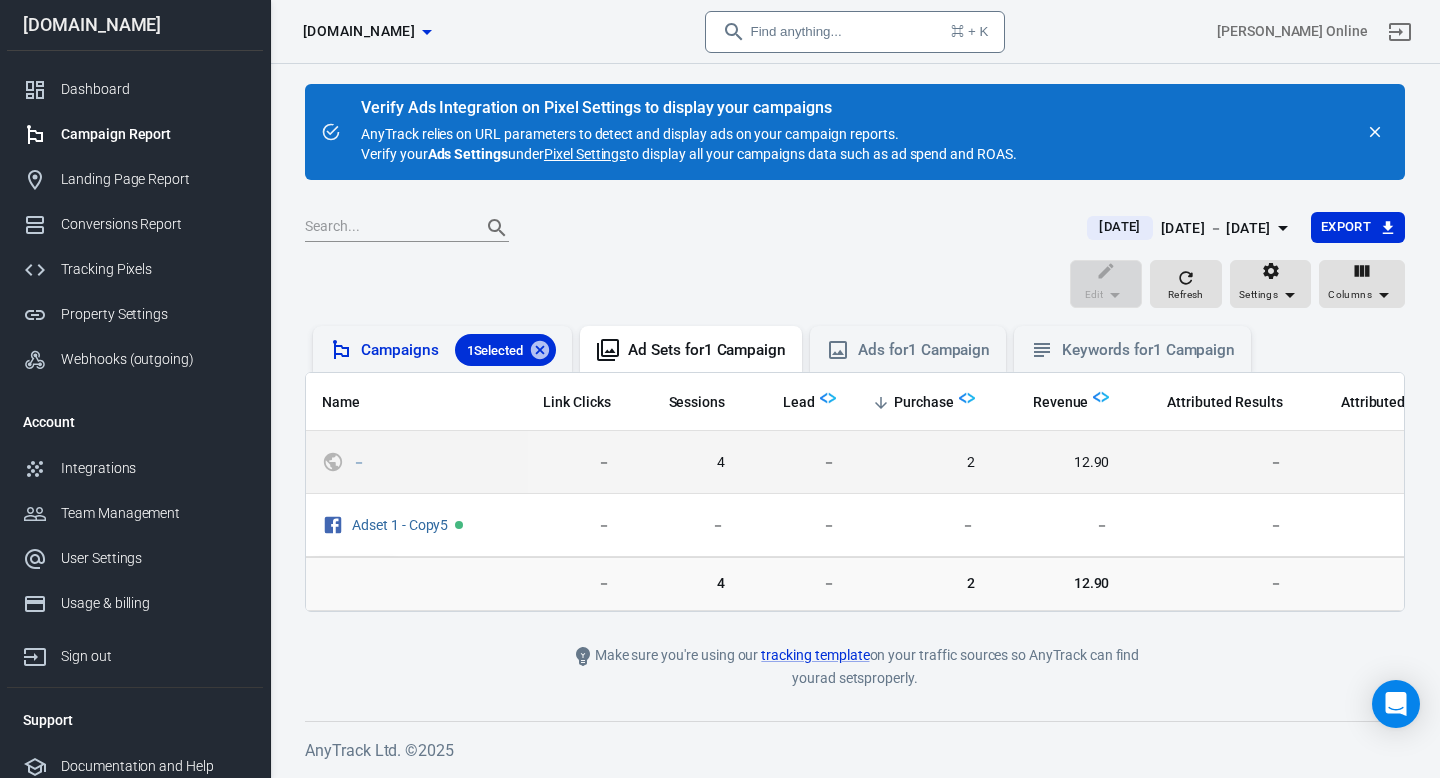 scroll, scrollTop: 0, scrollLeft: 520, axis: horizontal 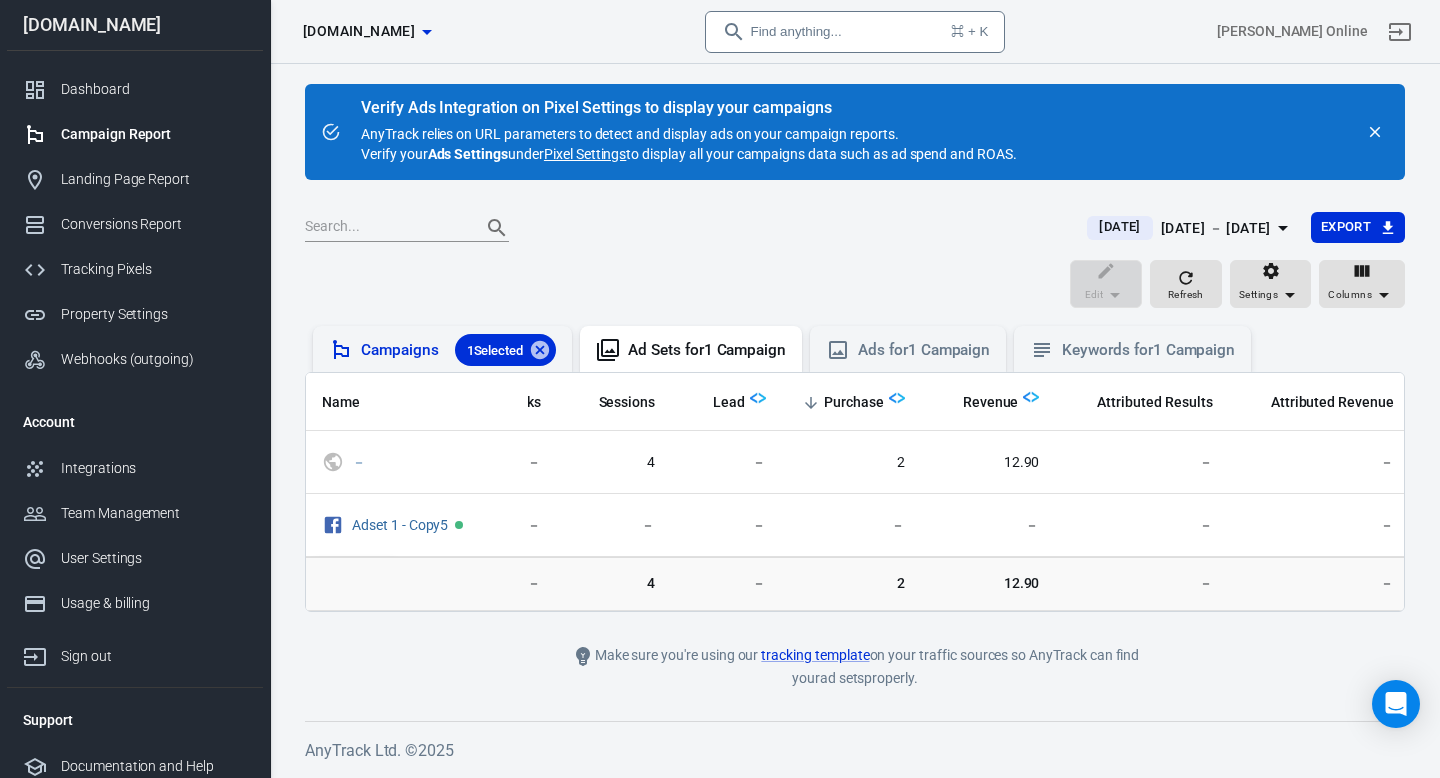 click on "Campaigns 1  Selected" at bounding box center [458, 350] 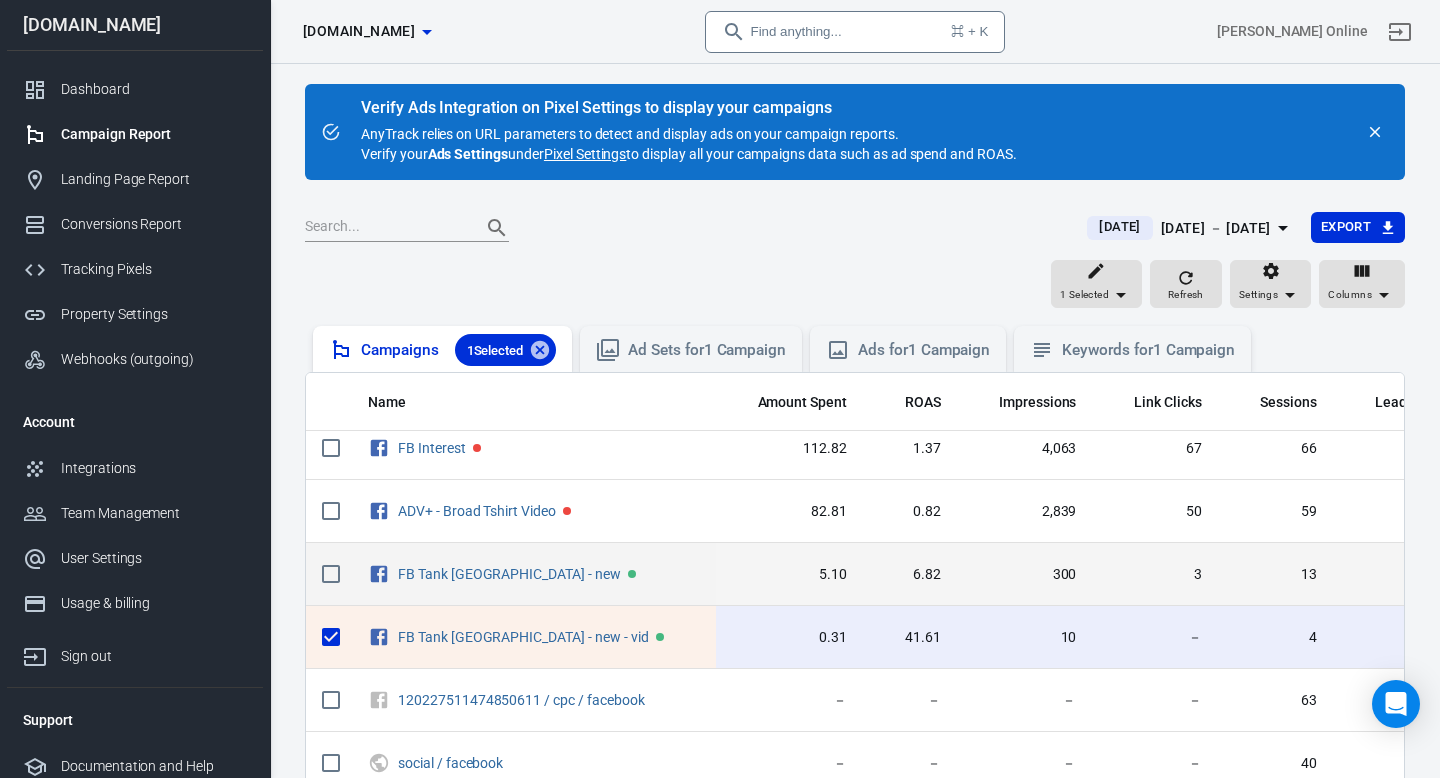 scroll, scrollTop: 31, scrollLeft: 0, axis: vertical 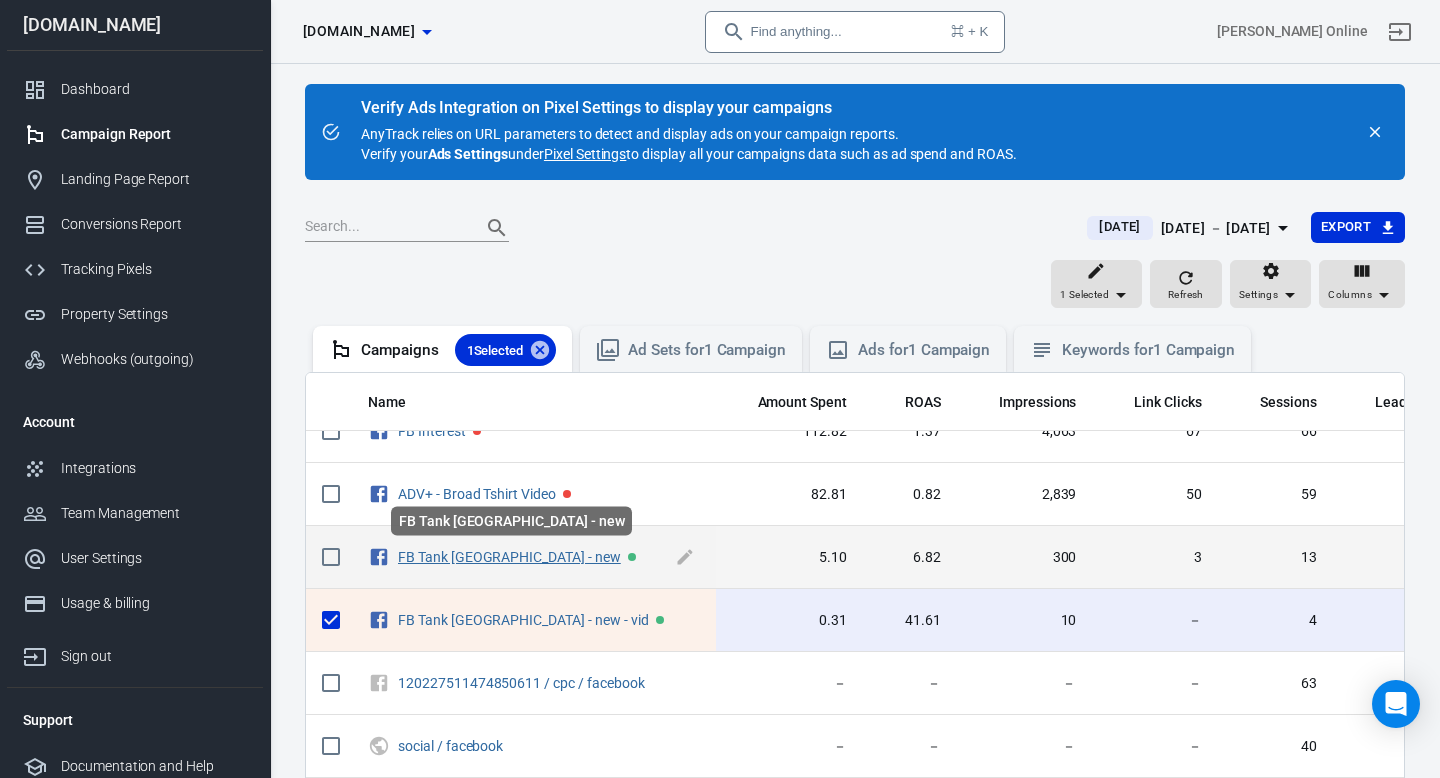 click on "FB Tank [GEOGRAPHIC_DATA] - new" at bounding box center [509, 557] 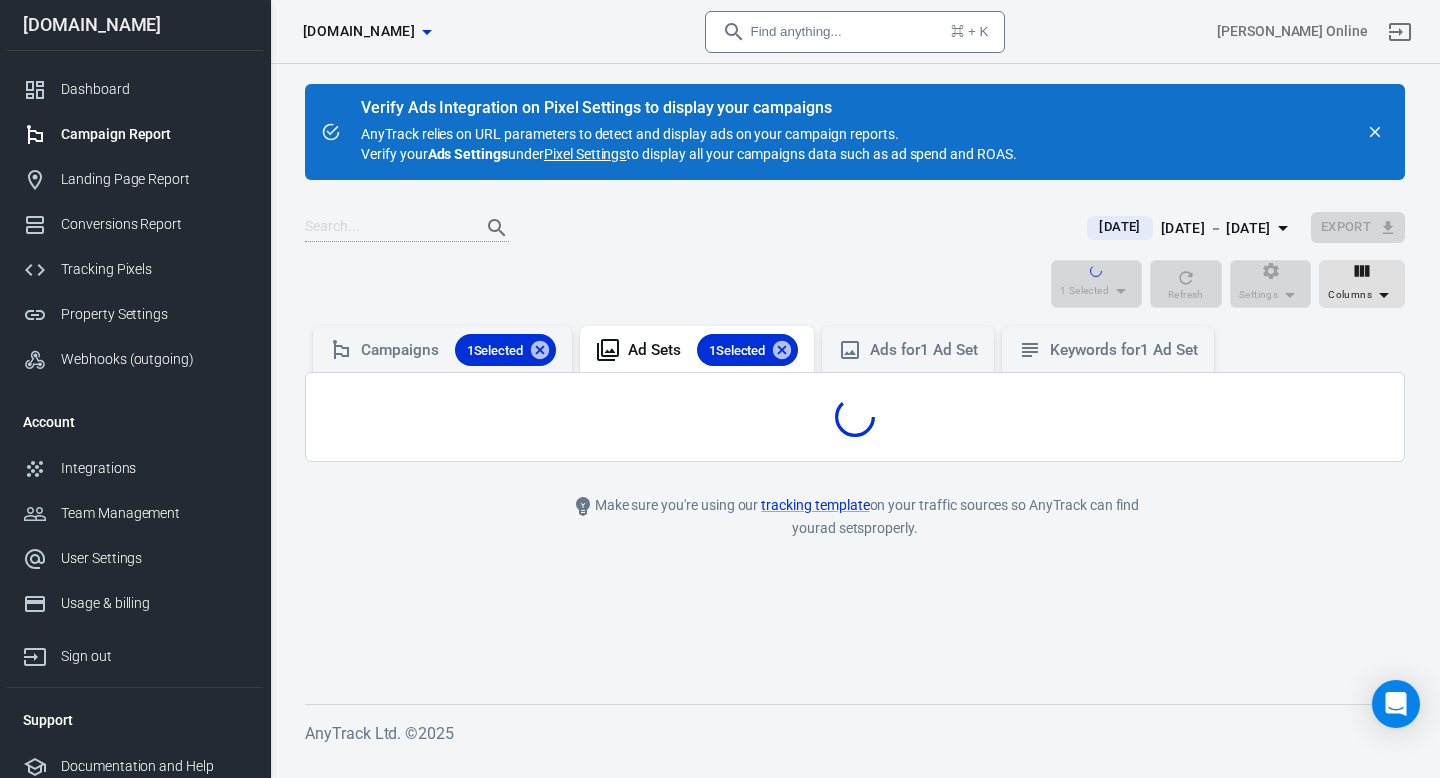 click on "Verify Ads Integration on Pixel Settings to display your campaigns AnyTrack relies on URL parameters to detect and display ads on your campaign reports. Verify your  Ads Settings  under  Pixel Settings  to display all your campaigns data such as ad spend and ROAS. Attribution may be inaccurate in the first 48 hours Please allow AnyTrack 2-3 days to gather data on your users and collect accurate attributions for your campaigns. You can change the date ranges and choose  [DATE]  to see the most accurate data for the last day. [DATE] [DATE] － [DATE]   Export 1 Selected Refresh Settings Columns Campaigns 1  Selected Ad Sets 1  Selected Ads   for  1   Ad Set Keywords   for  1   Ad Set  Make sure you're using our   tracking template  on your traffic sources so AnyTrack can find your  ad sets  properly." at bounding box center [855, 378] 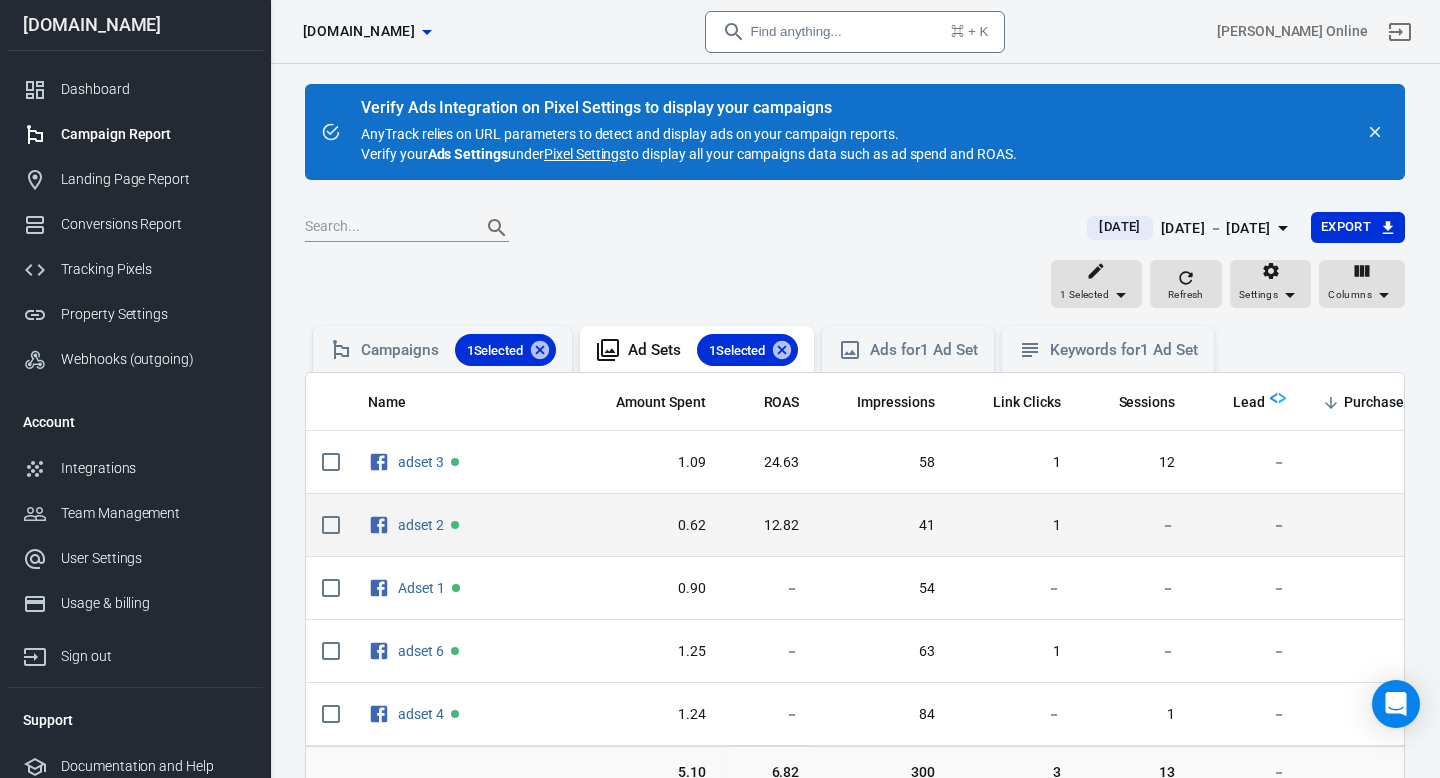 click on "adset 2" at bounding box center (463, 525) 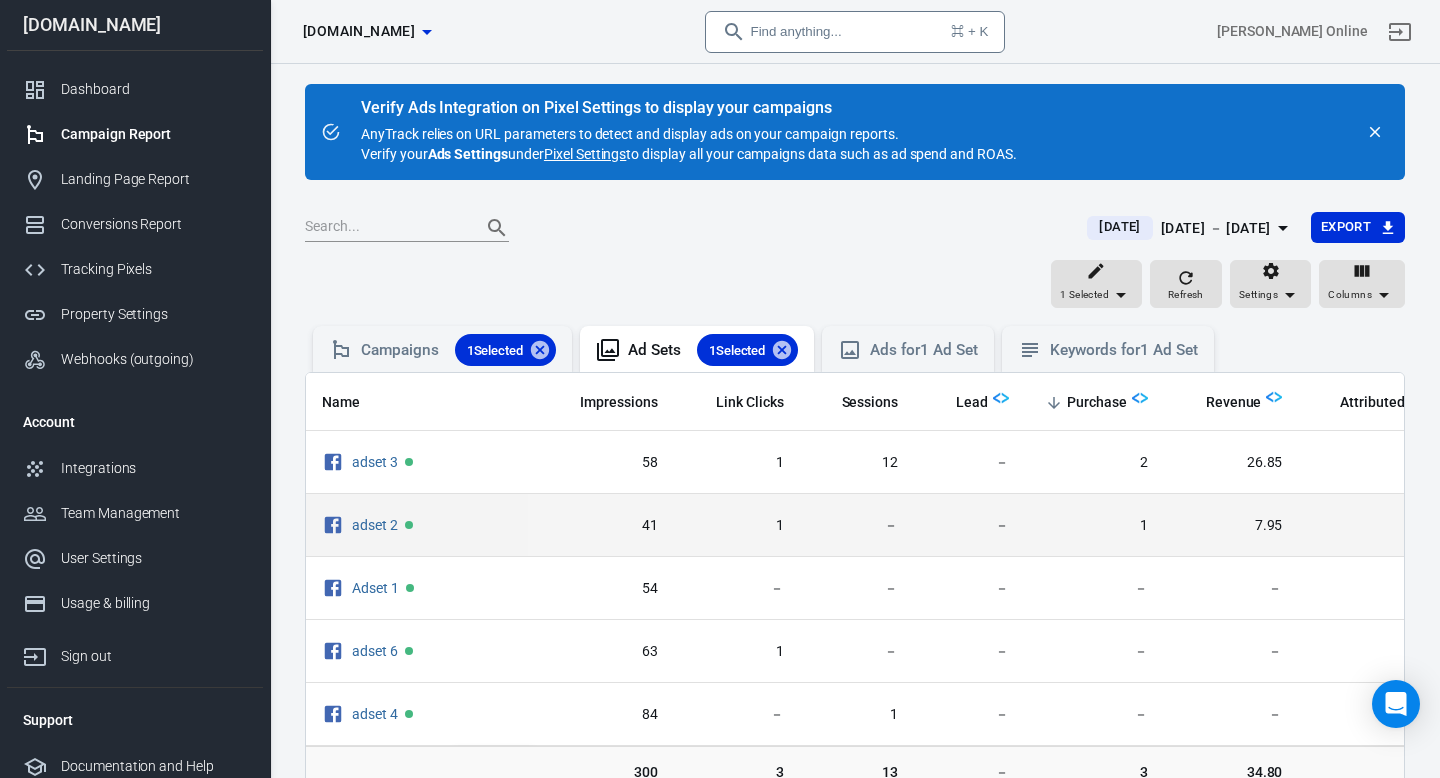 scroll, scrollTop: 0, scrollLeft: 280, axis: horizontal 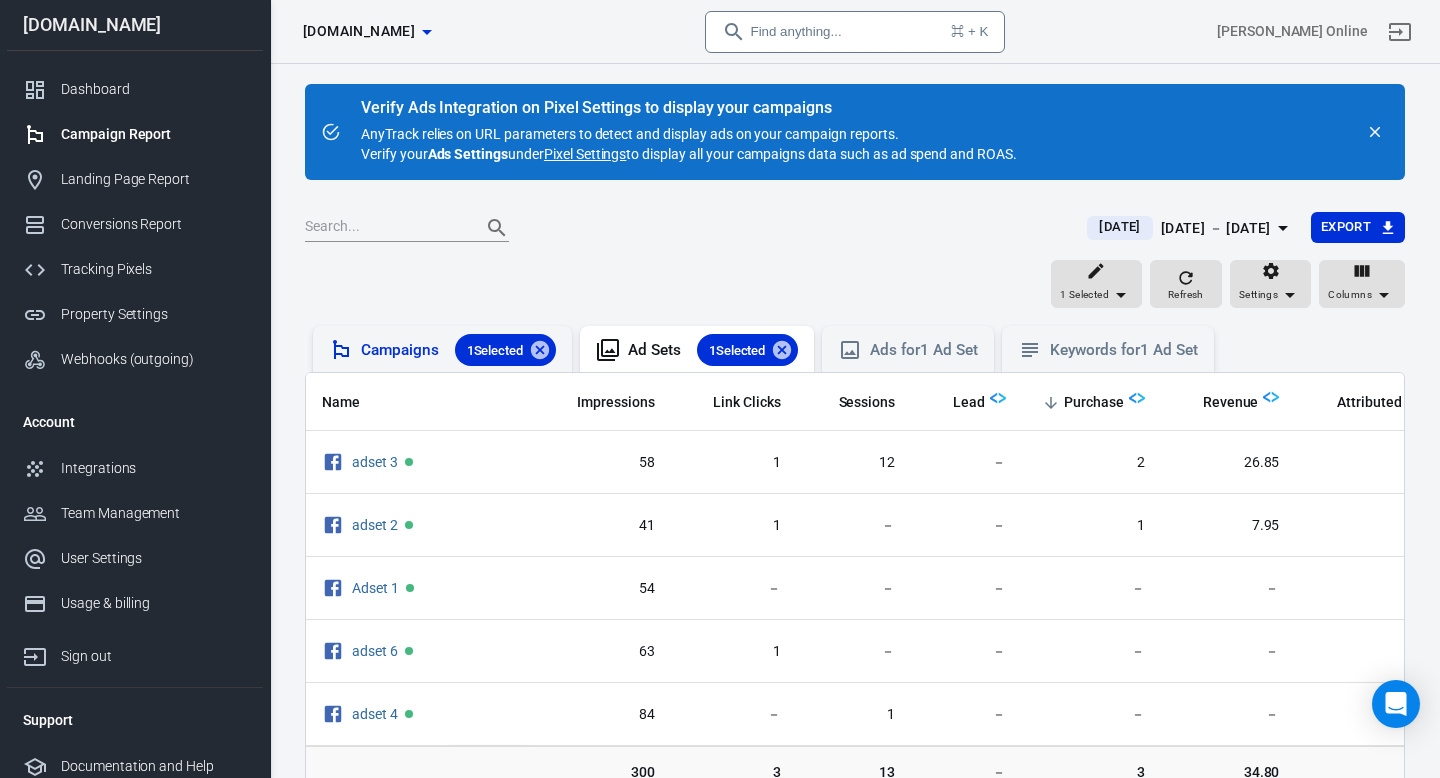 click on "1  Selected" at bounding box center (495, 350) 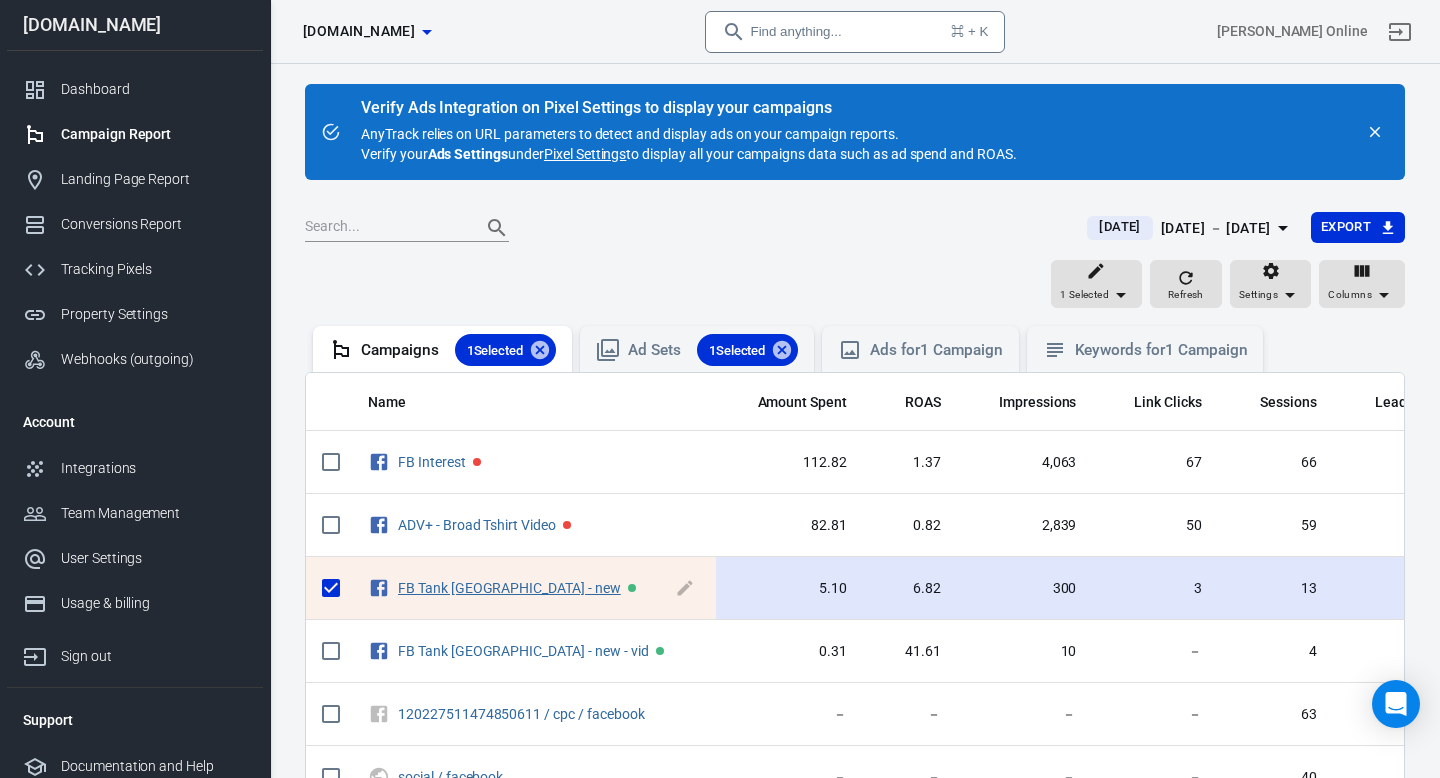 click on "FB Tank [GEOGRAPHIC_DATA] - new" at bounding box center [509, 588] 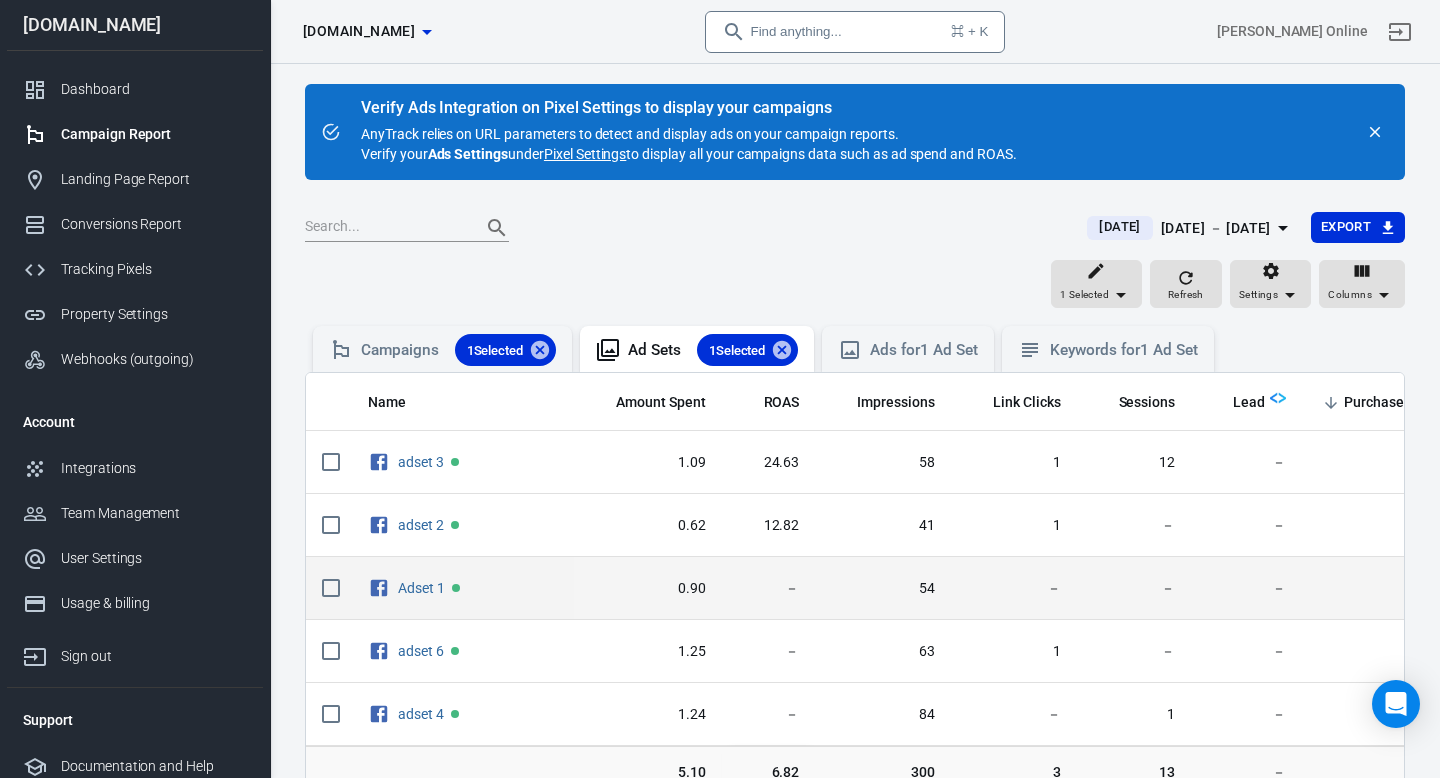 click on "0.90" at bounding box center (648, 588) 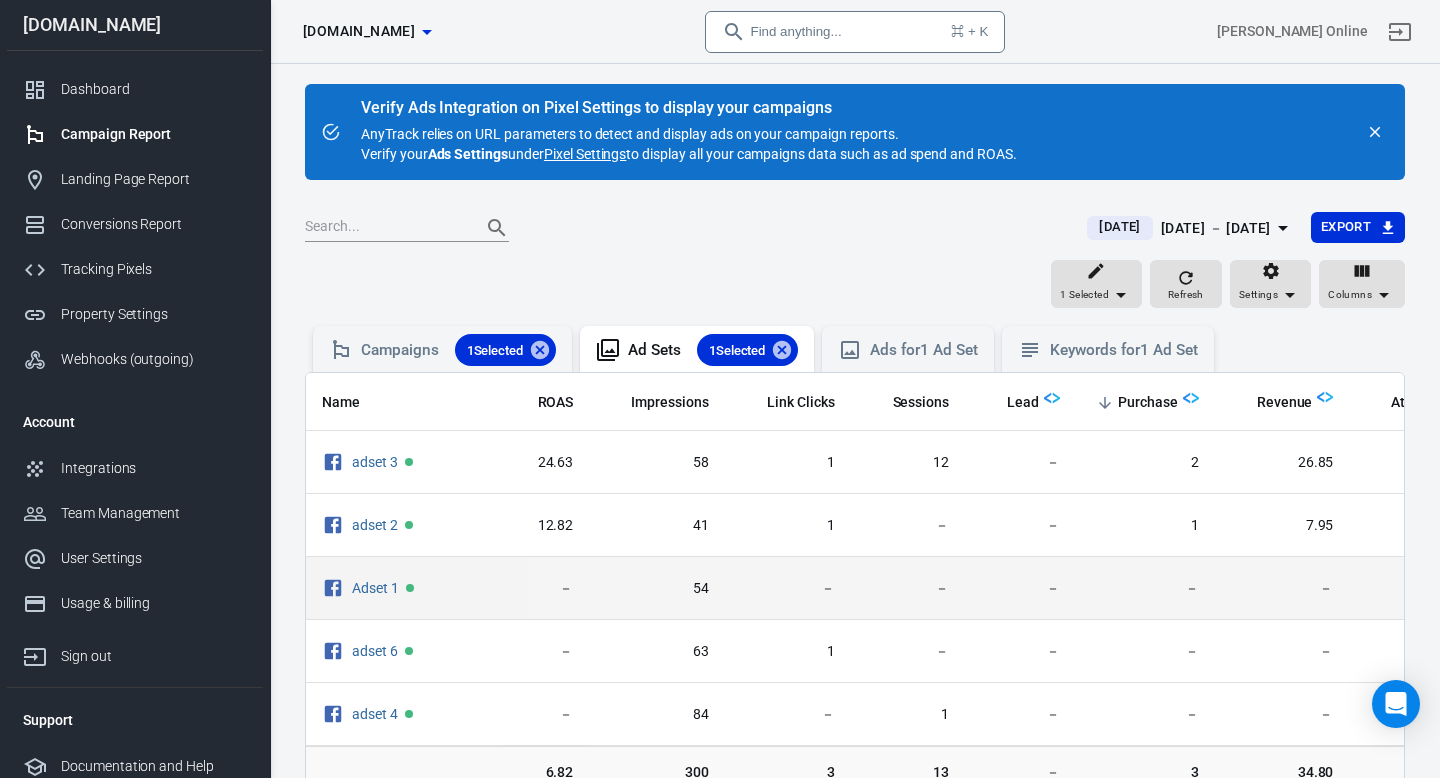 scroll, scrollTop: 0, scrollLeft: 240, axis: horizontal 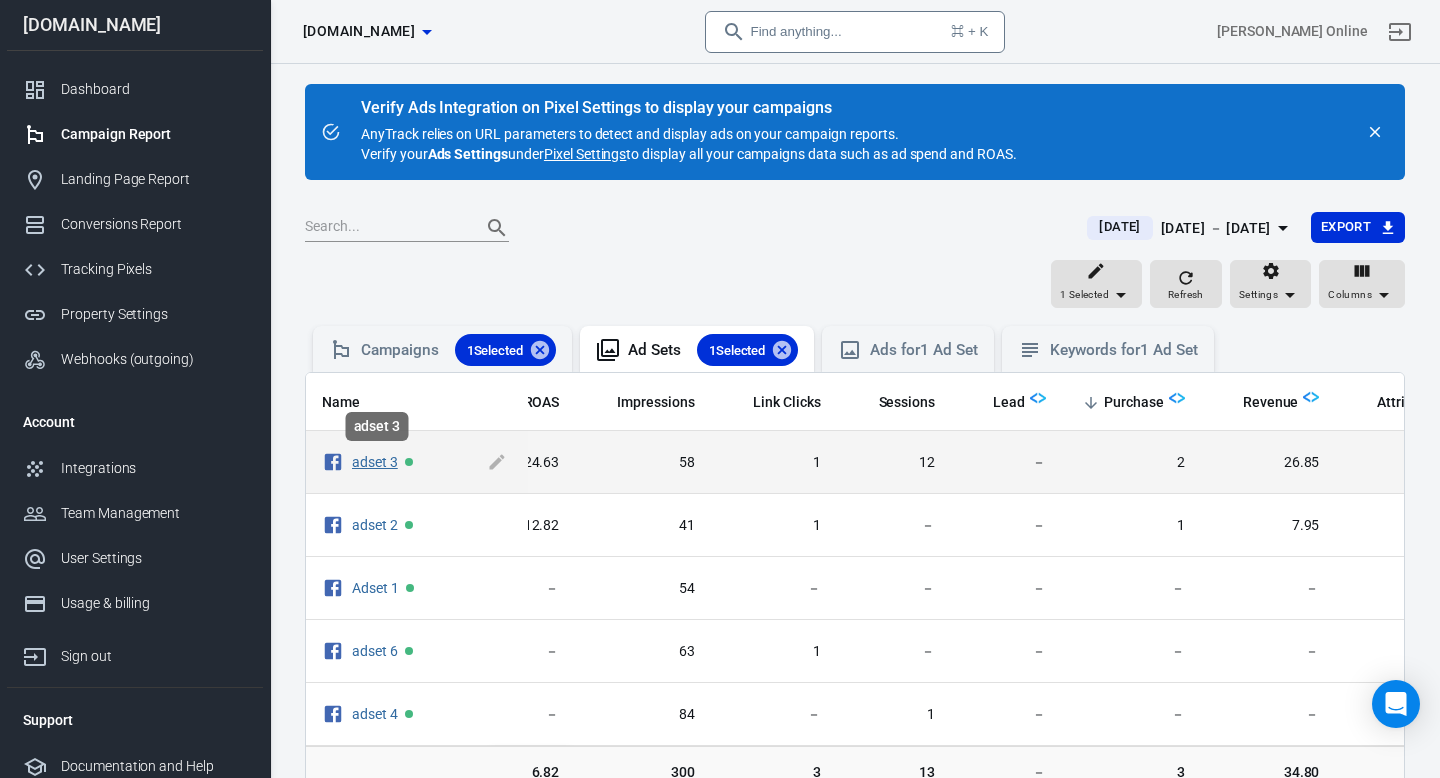click on "adset 3" at bounding box center [375, 462] 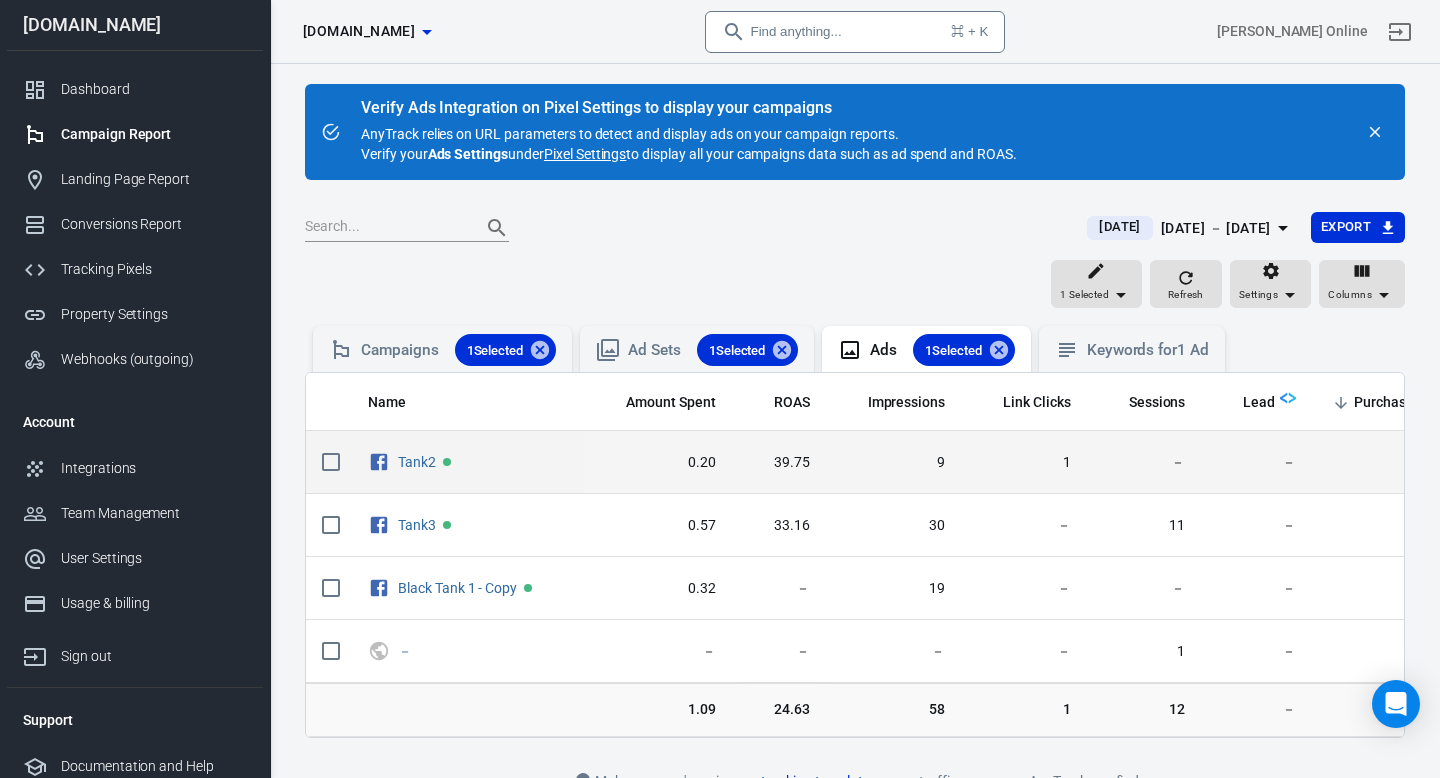 click on "0.20" at bounding box center (658, 463) 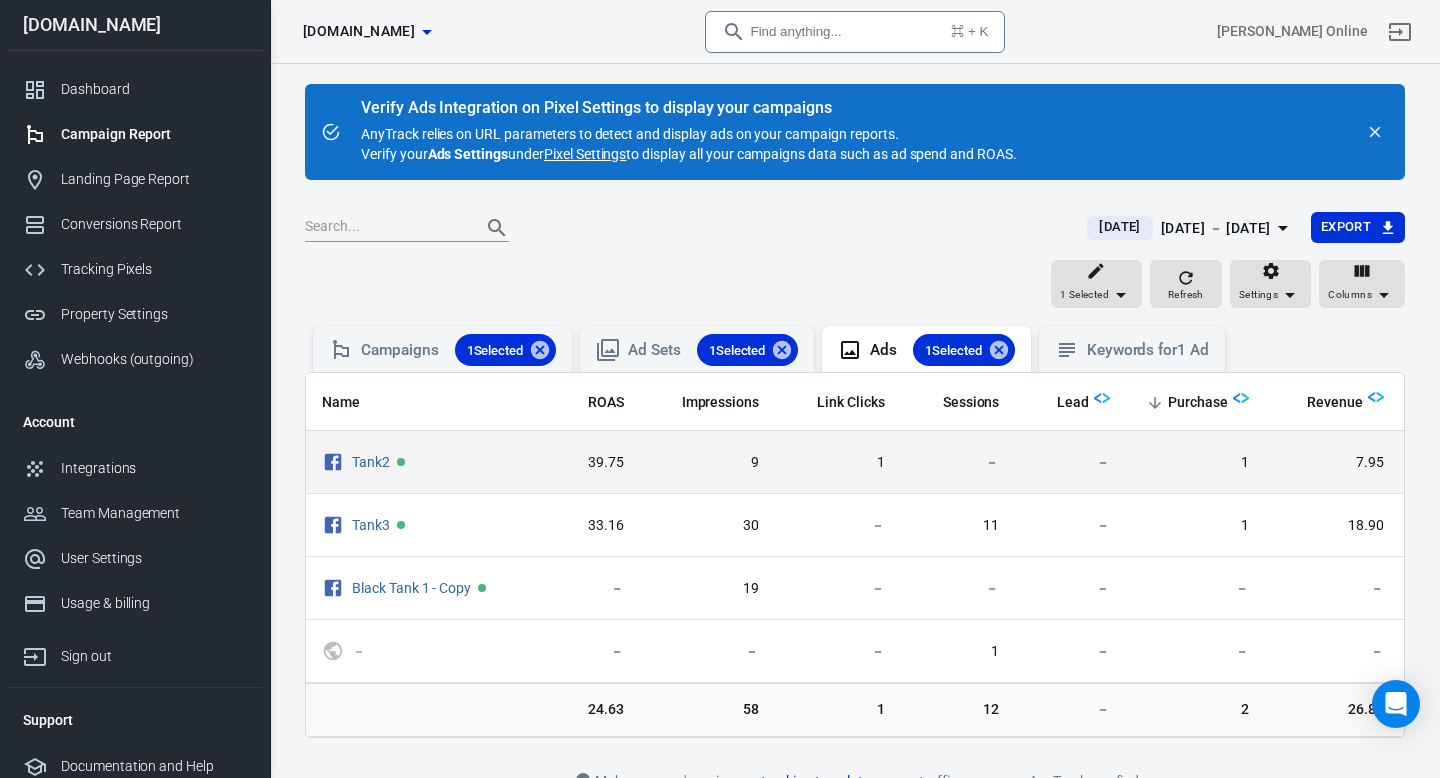 scroll, scrollTop: 0, scrollLeft: 200, axis: horizontal 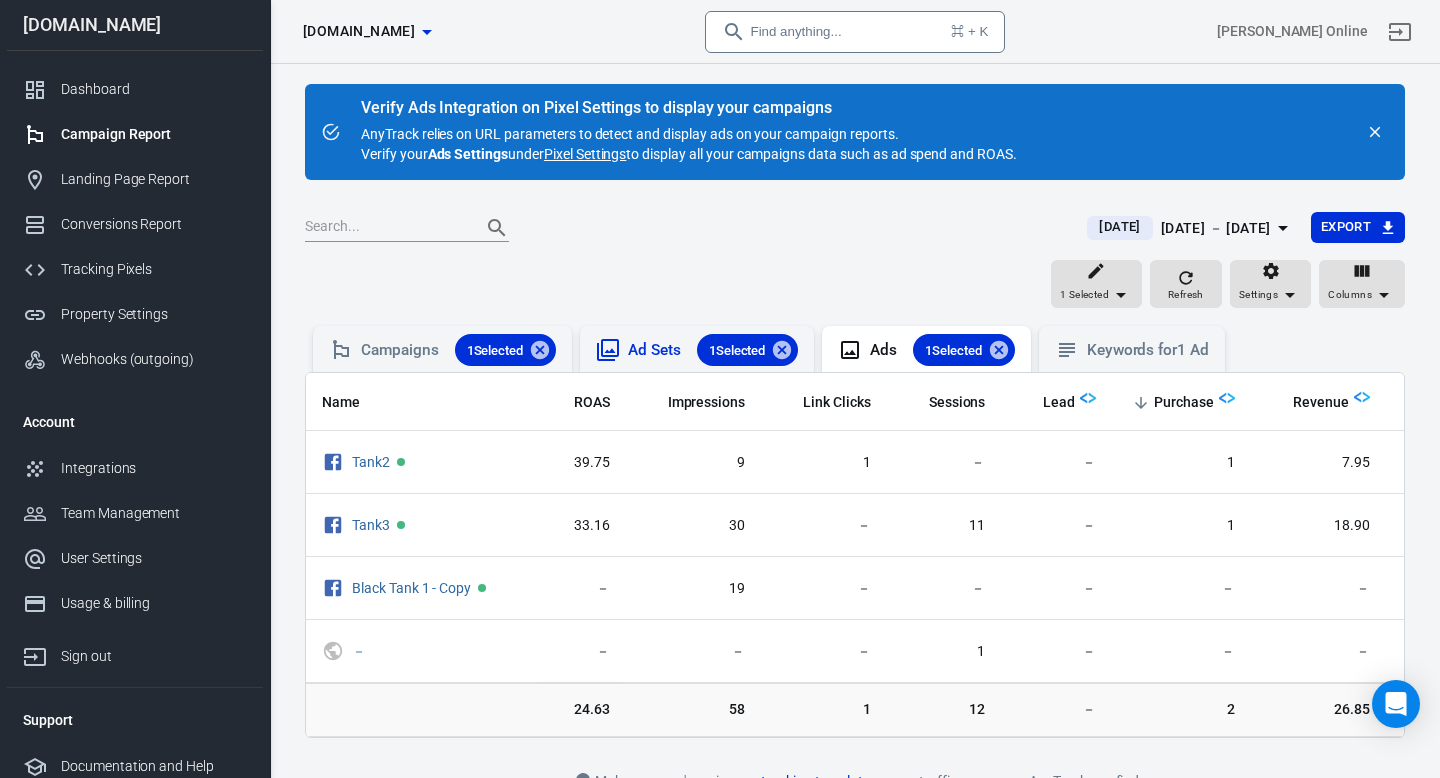click on "Ad Sets 1  Selected" at bounding box center [697, 349] 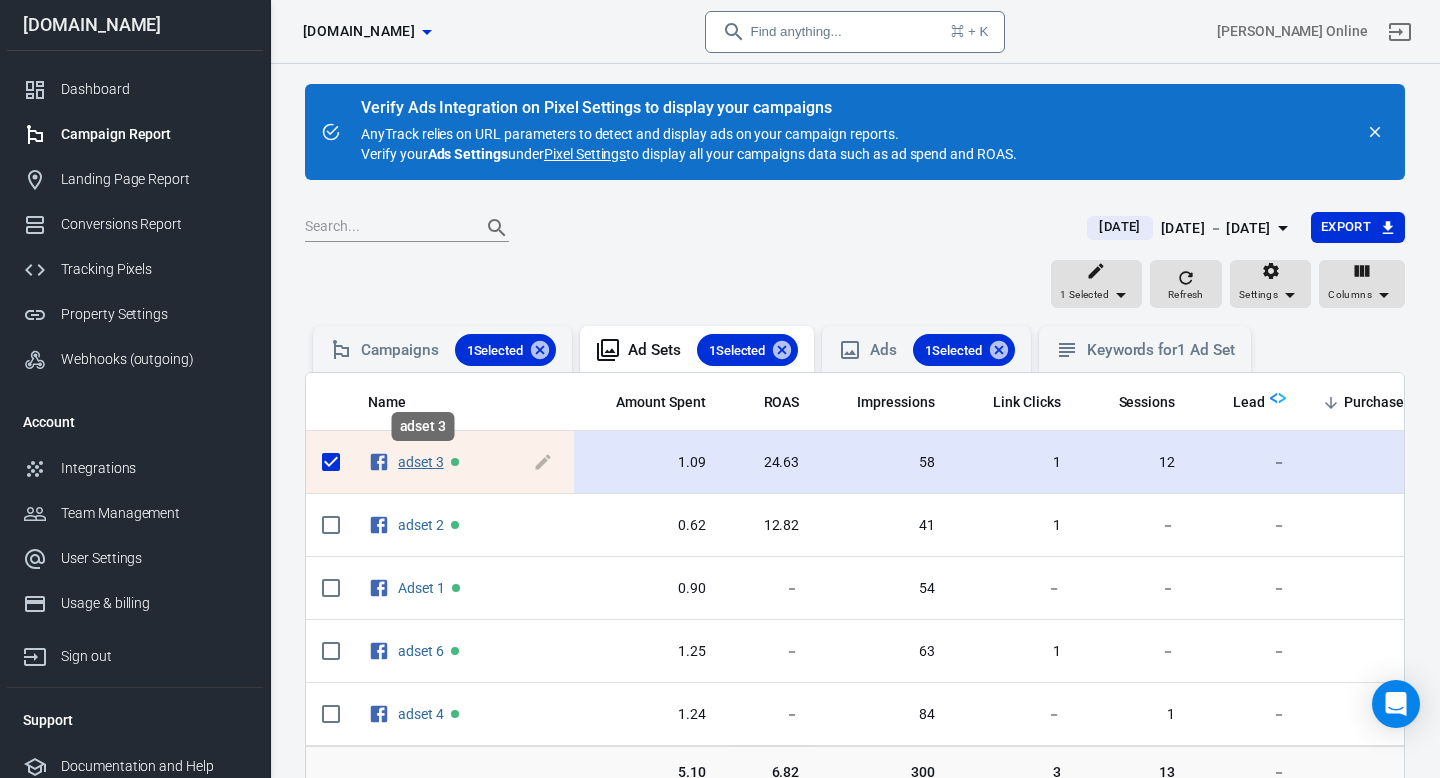 click on "adset 3" at bounding box center (421, 462) 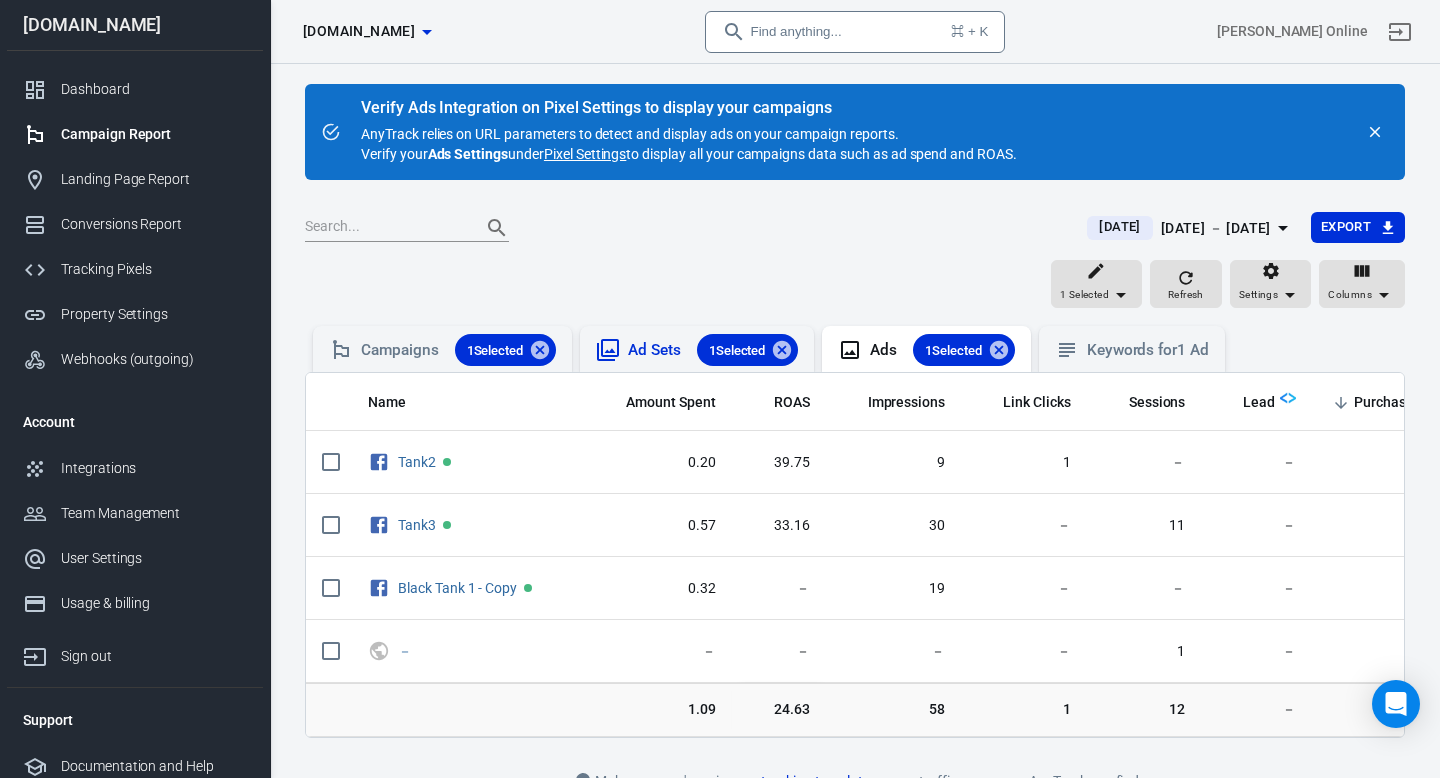 click on "Ad Sets 1  Selected" at bounding box center [697, 349] 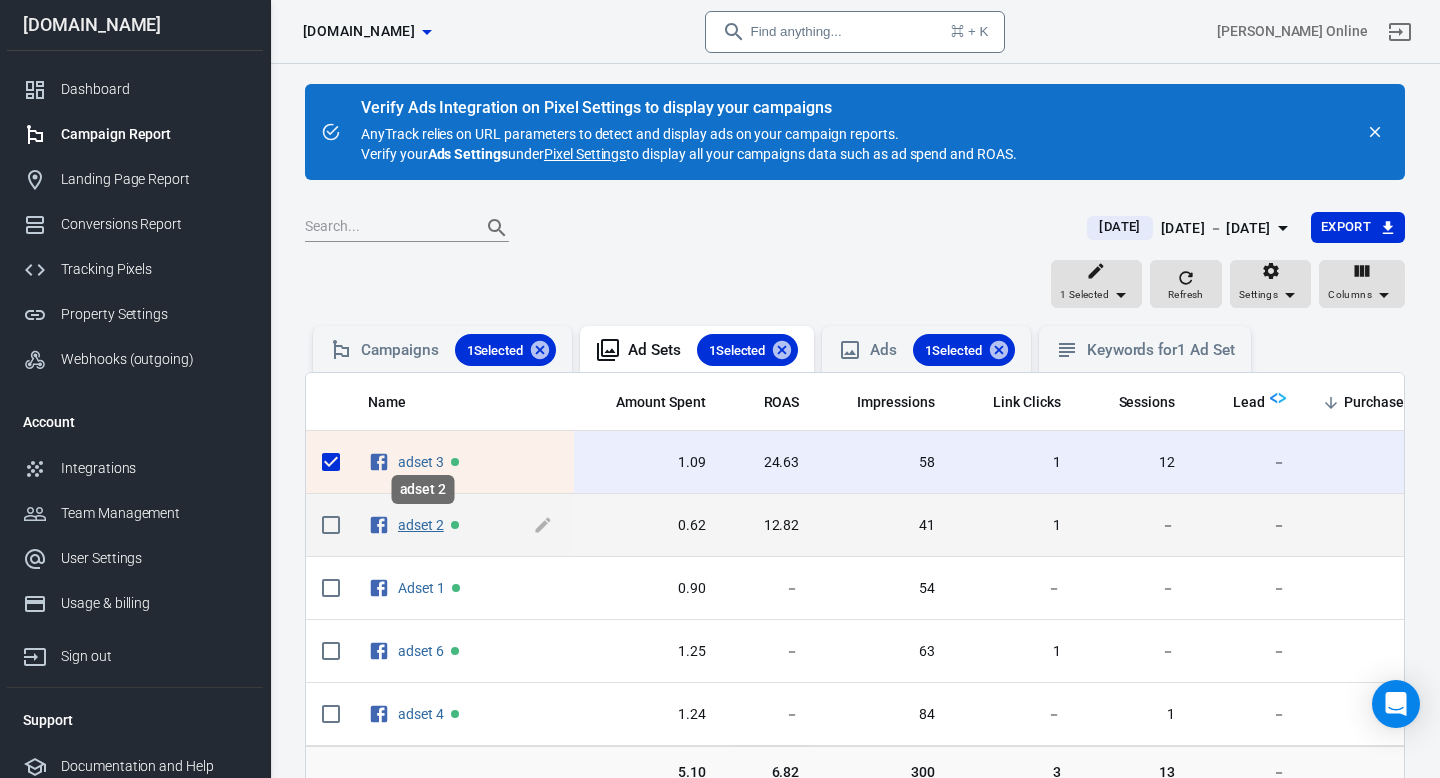 click on "adset 2" at bounding box center (421, 525) 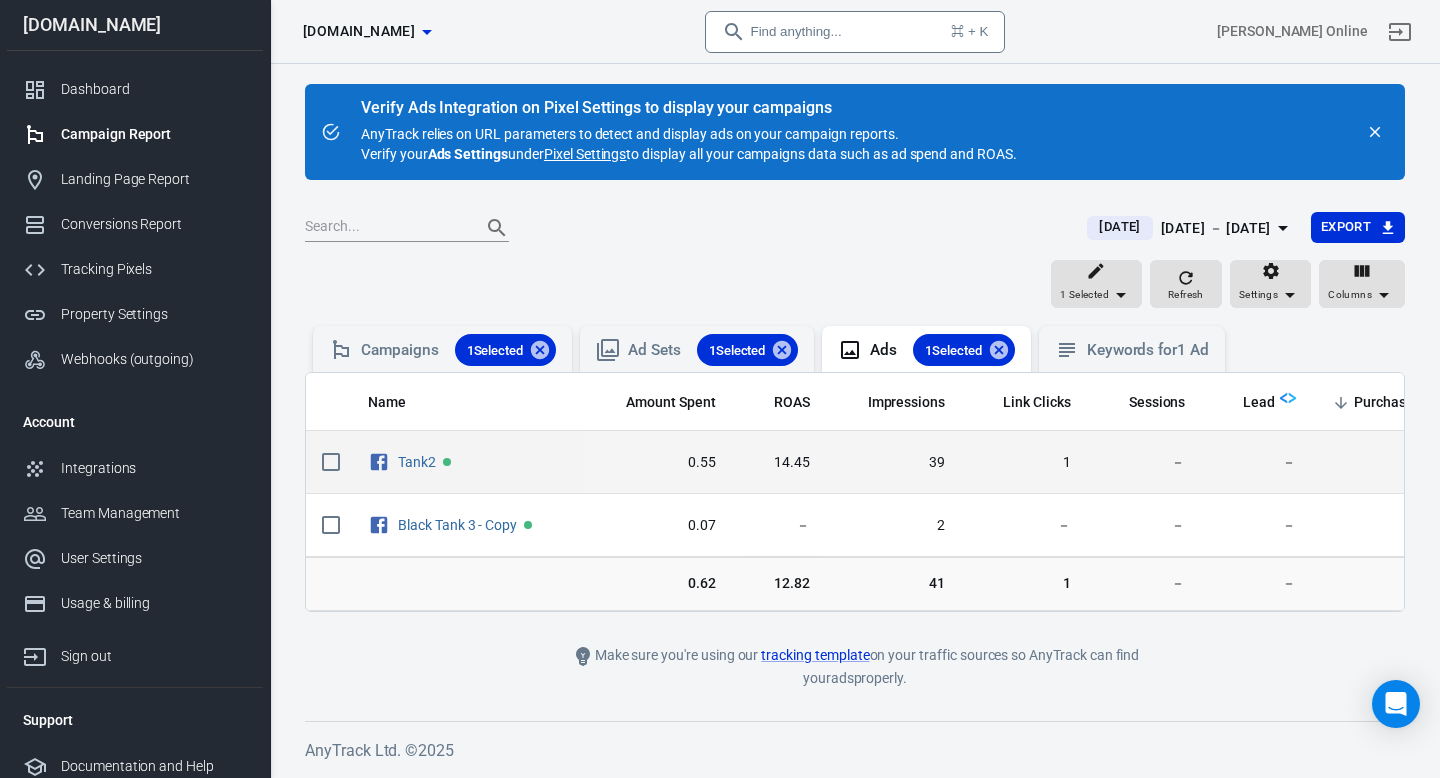 click on "39" at bounding box center [894, 462] 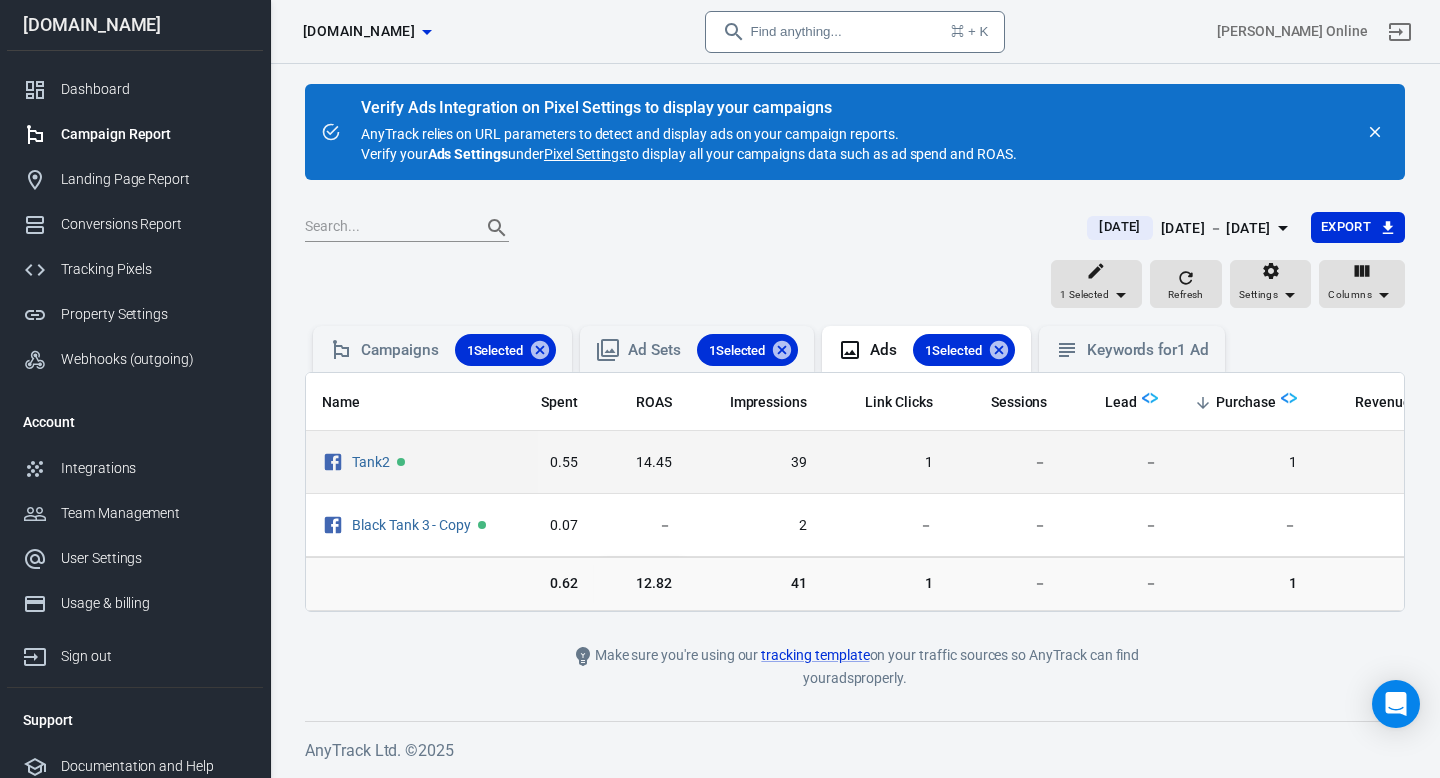 scroll, scrollTop: 0, scrollLeft: 200, axis: horizontal 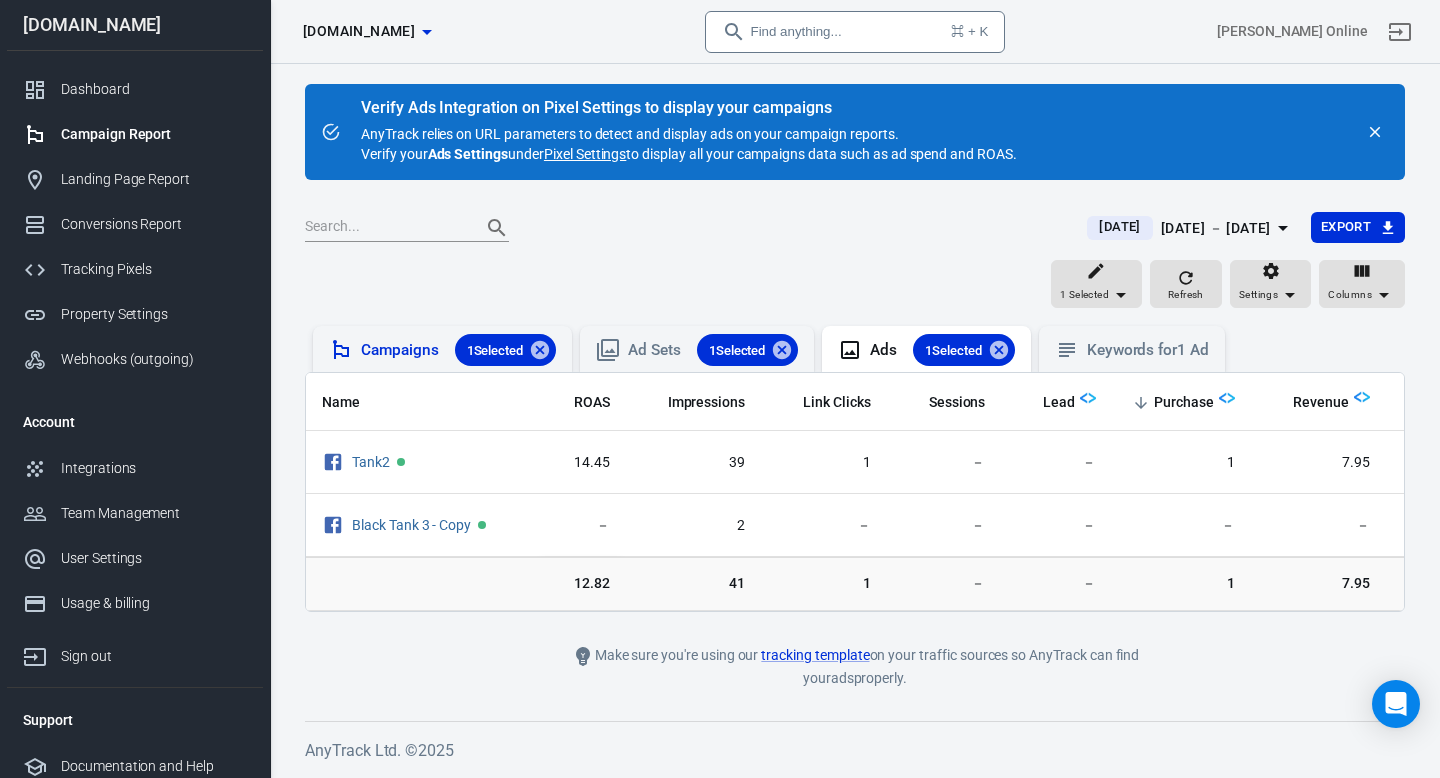 click on "1  Selected" at bounding box center (495, 350) 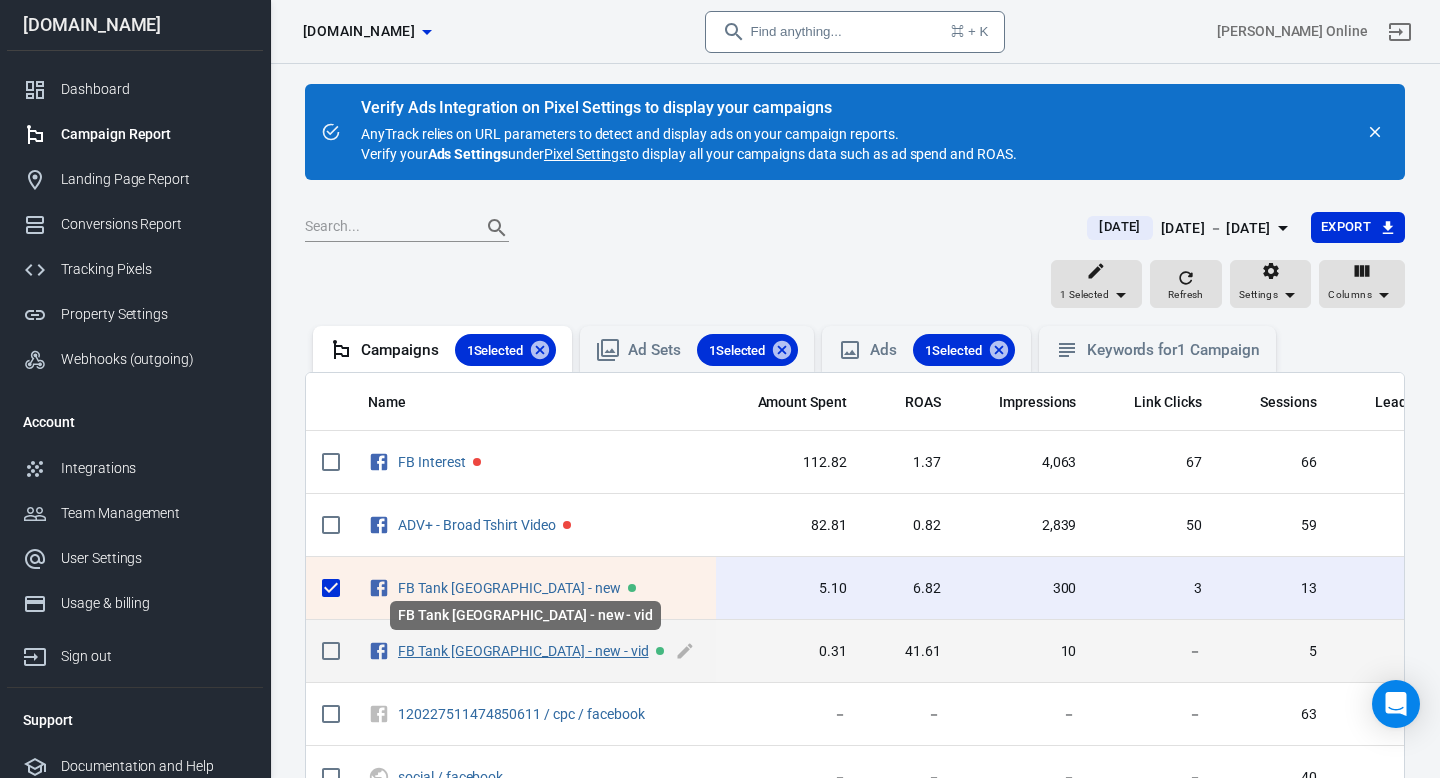 click on "FB Tank [GEOGRAPHIC_DATA] - new - vid" at bounding box center (523, 651) 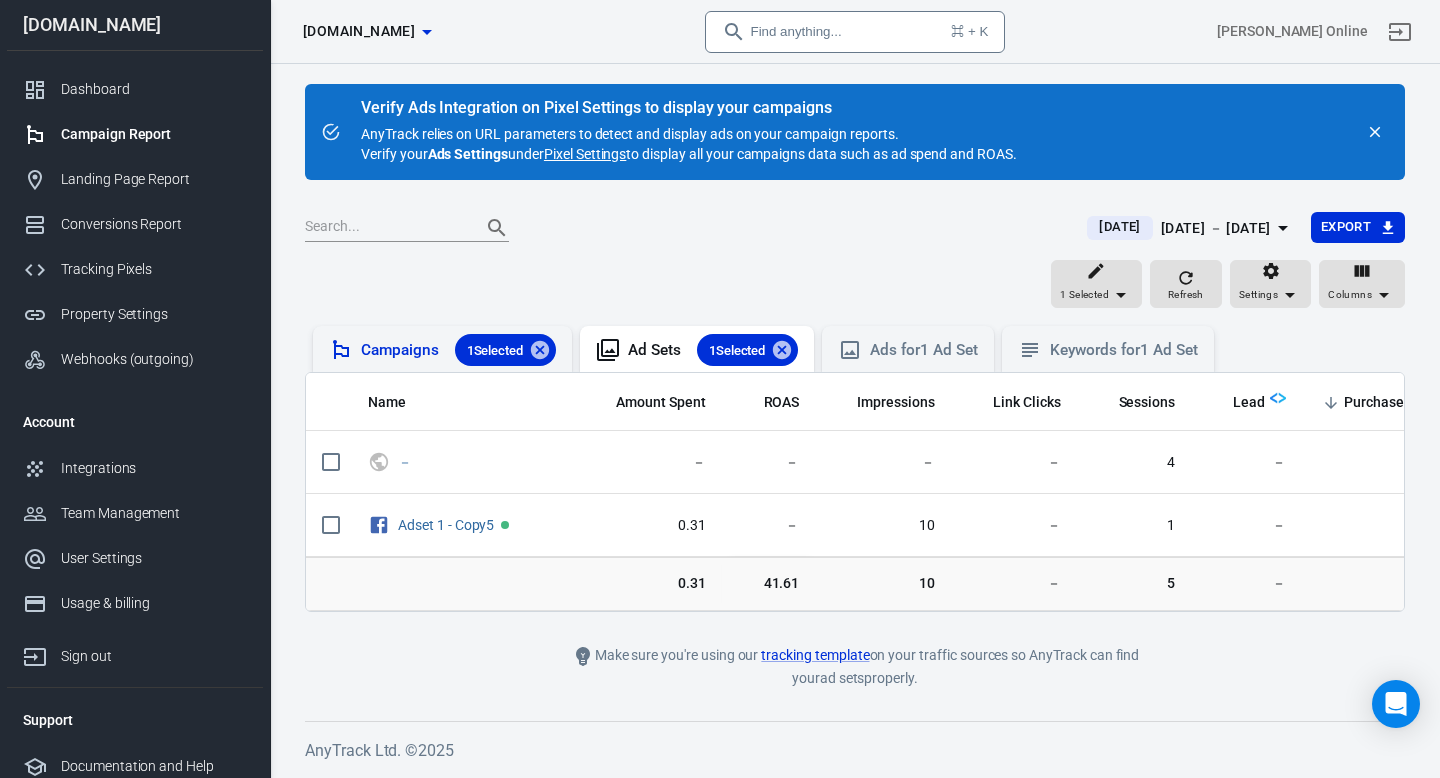 click on "Campaigns 1  Selected" at bounding box center (458, 350) 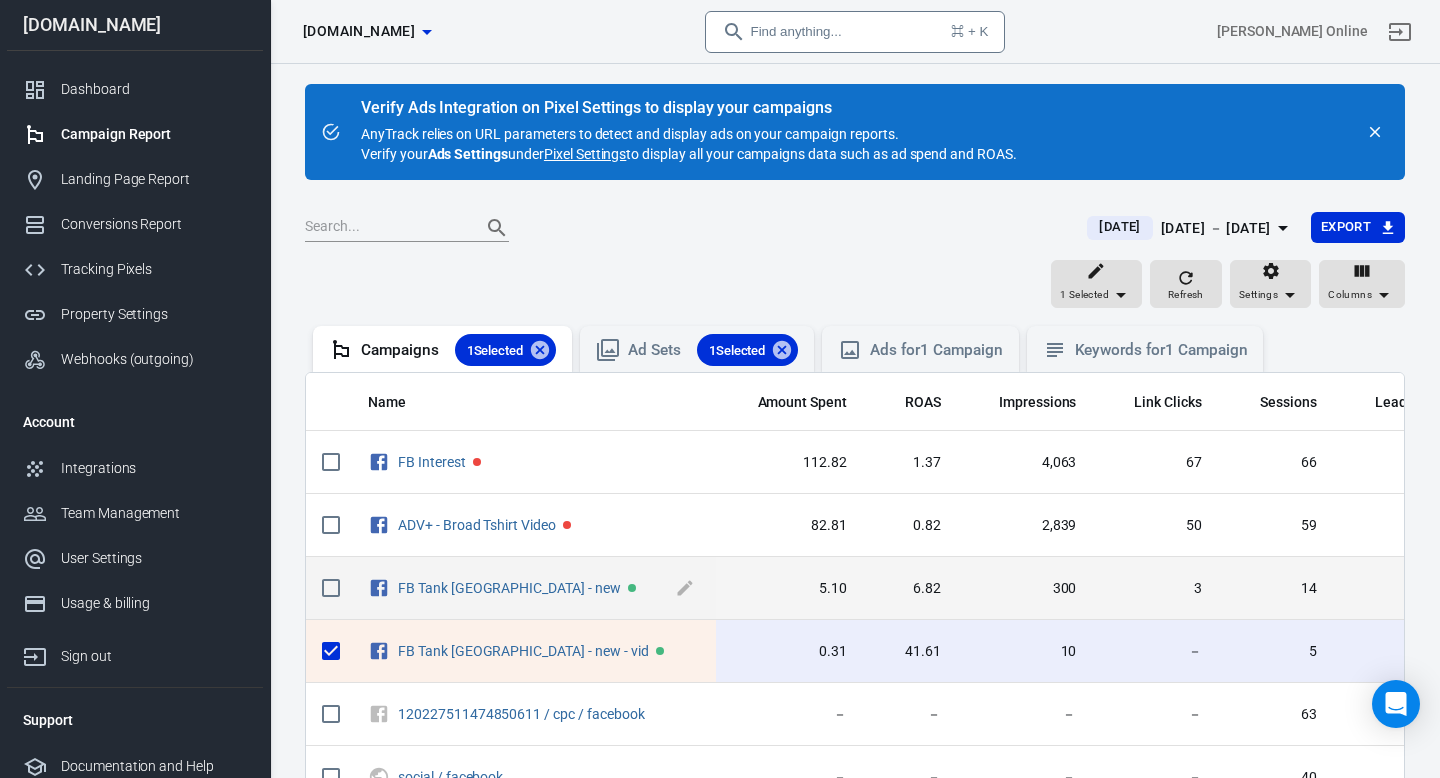 click on "FB Tank [GEOGRAPHIC_DATA] - new" at bounding box center (534, 589) 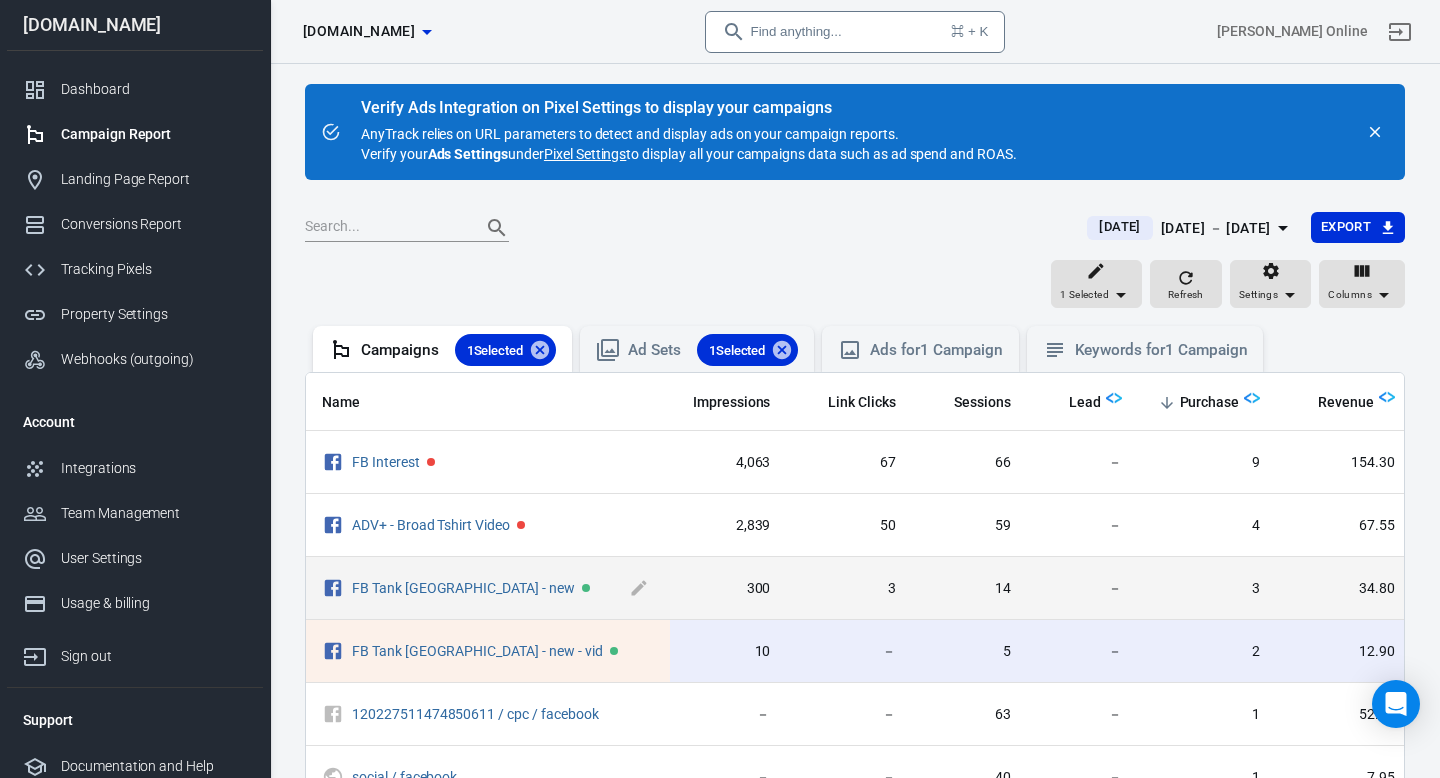 scroll, scrollTop: 0, scrollLeft: 360, axis: horizontal 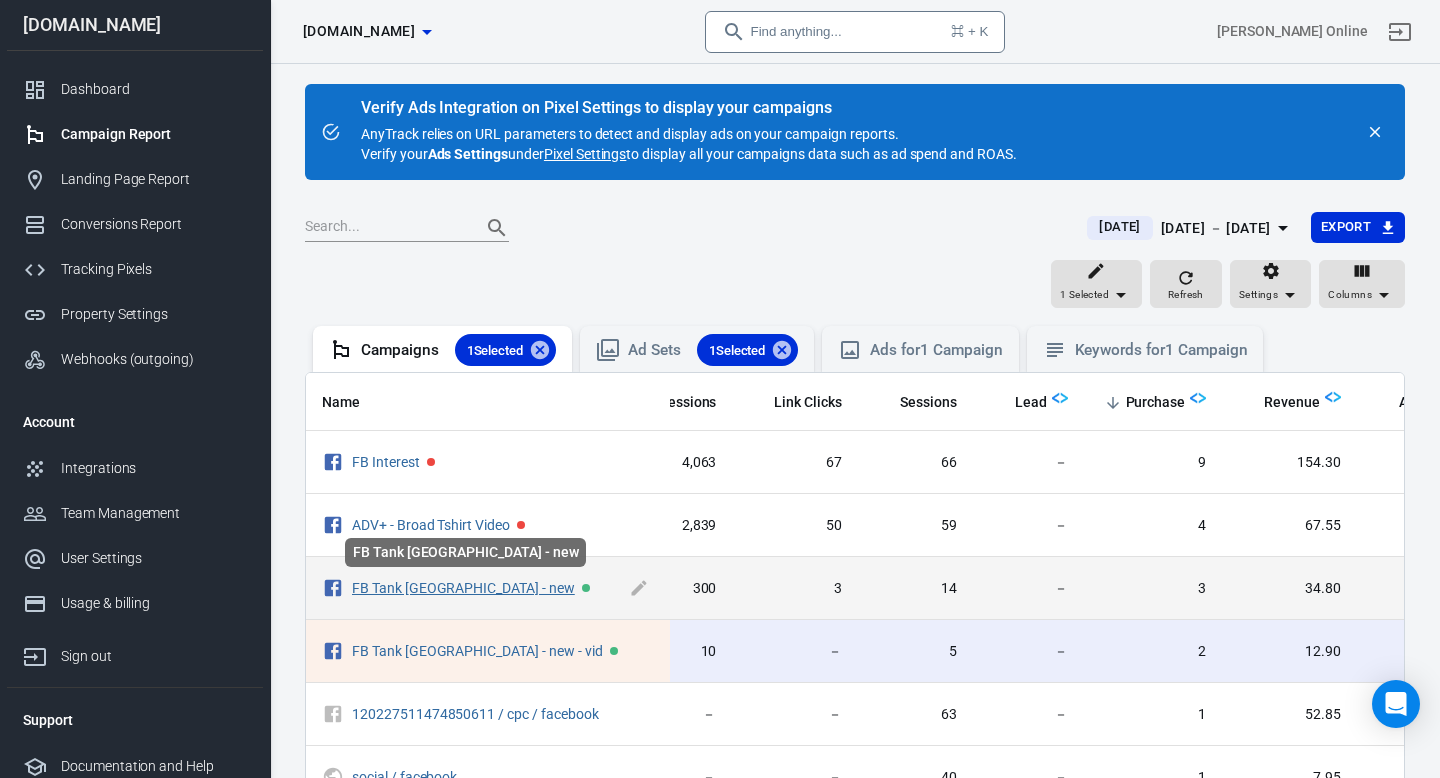 click on "FB Tank [GEOGRAPHIC_DATA] - new" at bounding box center [463, 588] 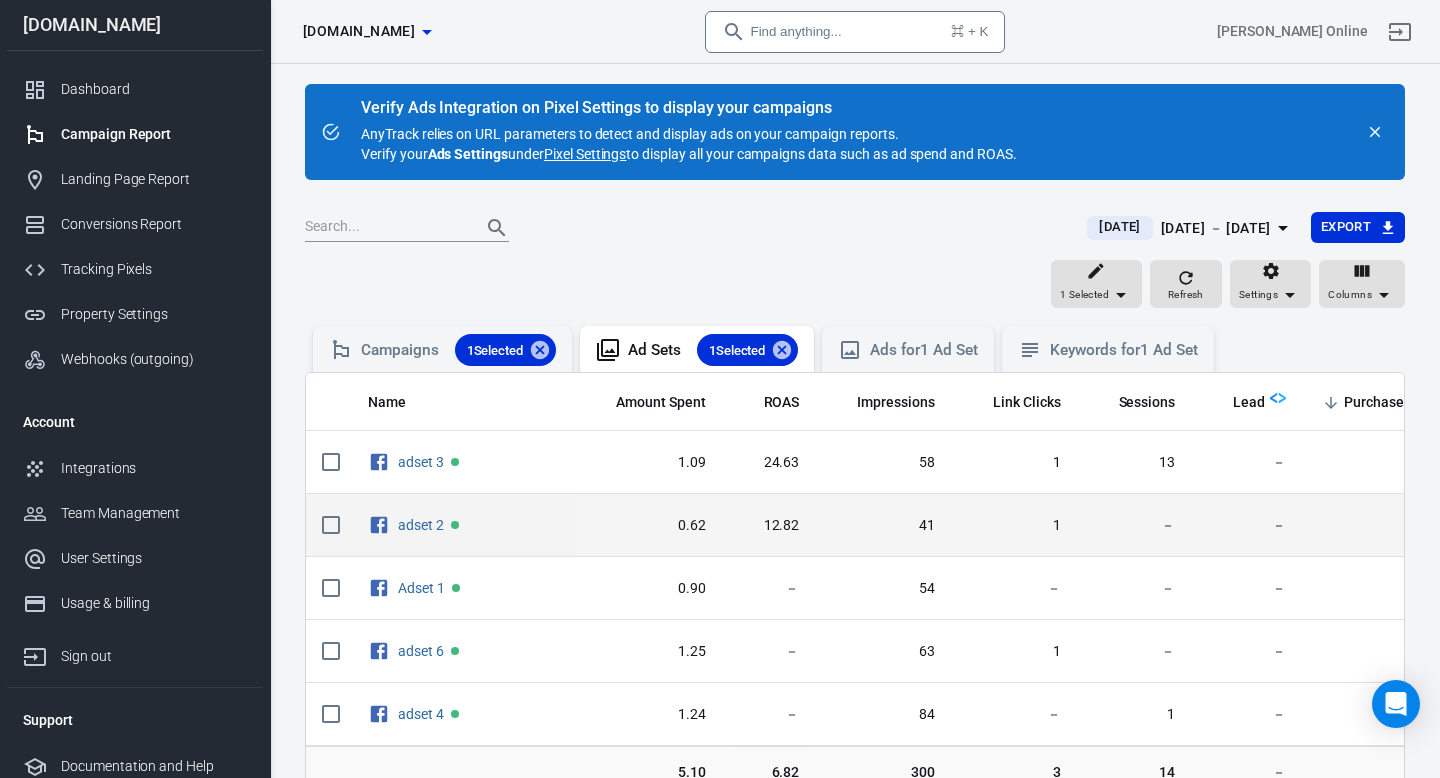 click on "0.62" at bounding box center [648, 525] 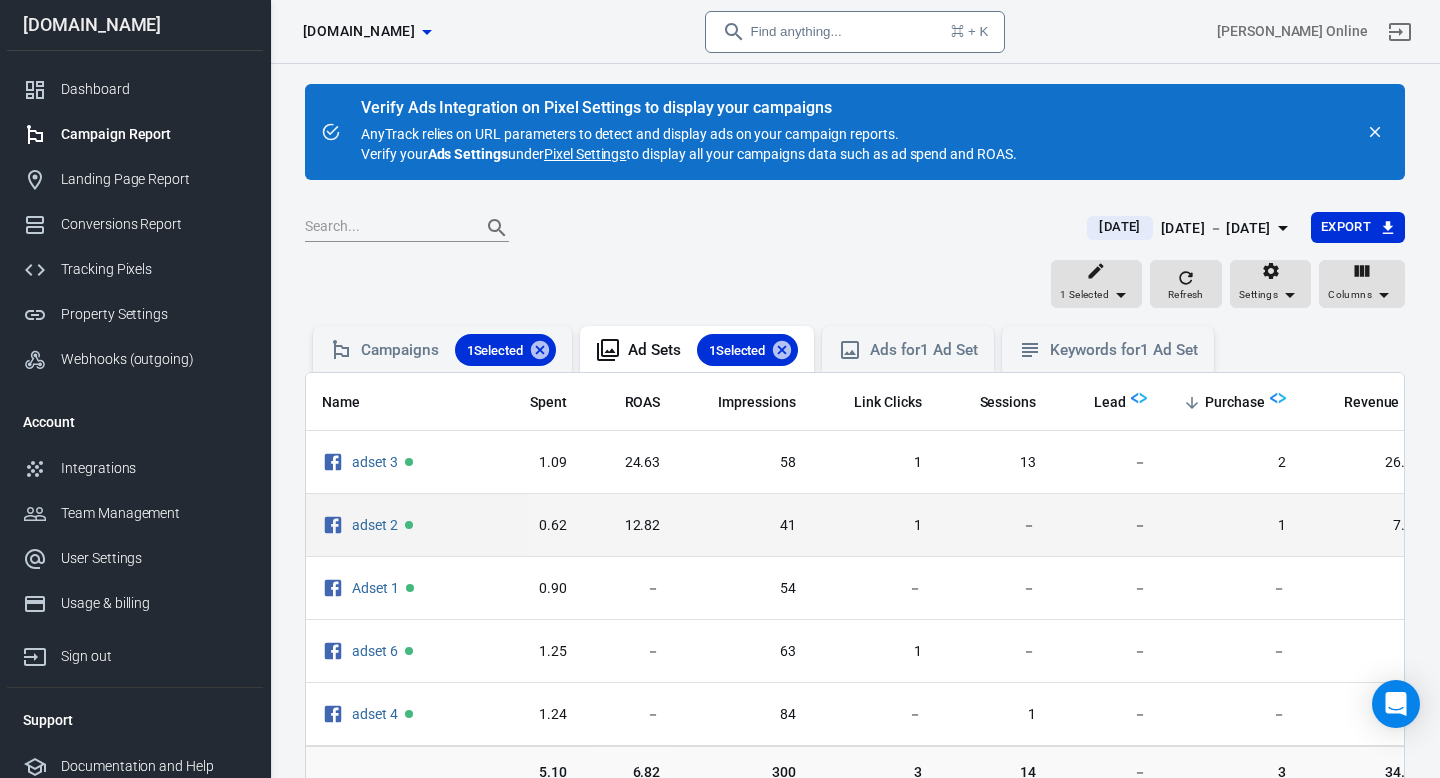 scroll, scrollTop: 0, scrollLeft: 160, axis: horizontal 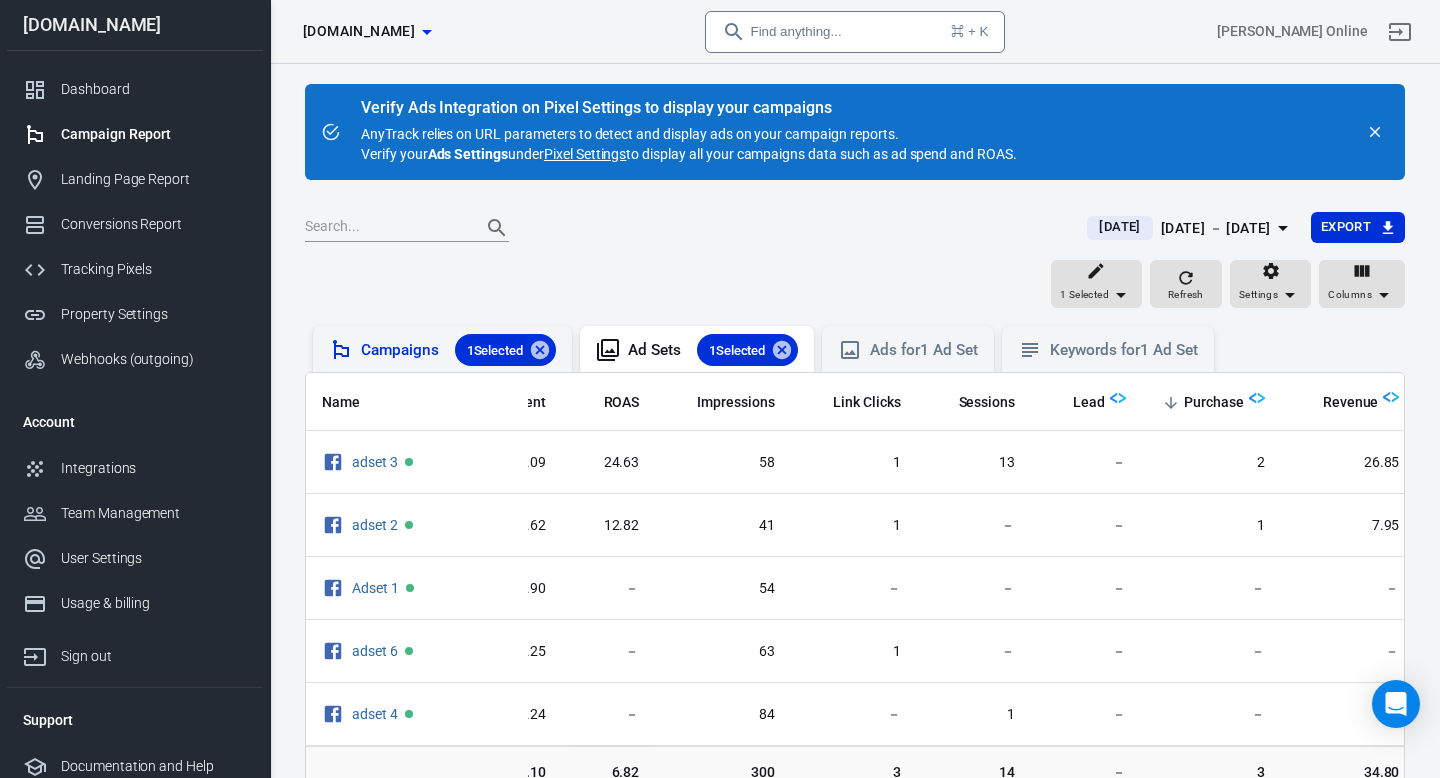 click on "Campaigns 1  Selected" at bounding box center (458, 350) 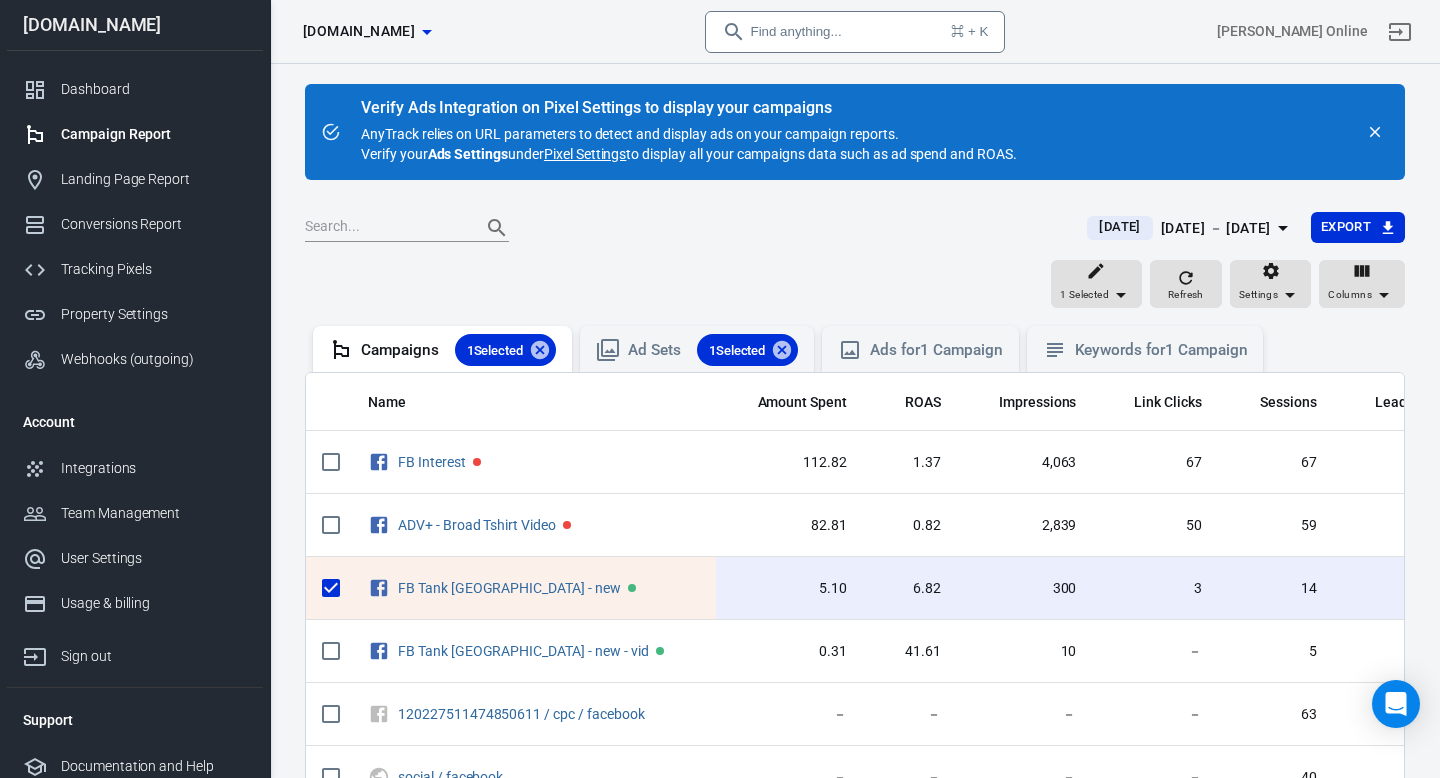 click on "1 Selected Refresh Settings Columns" at bounding box center (855, 284) 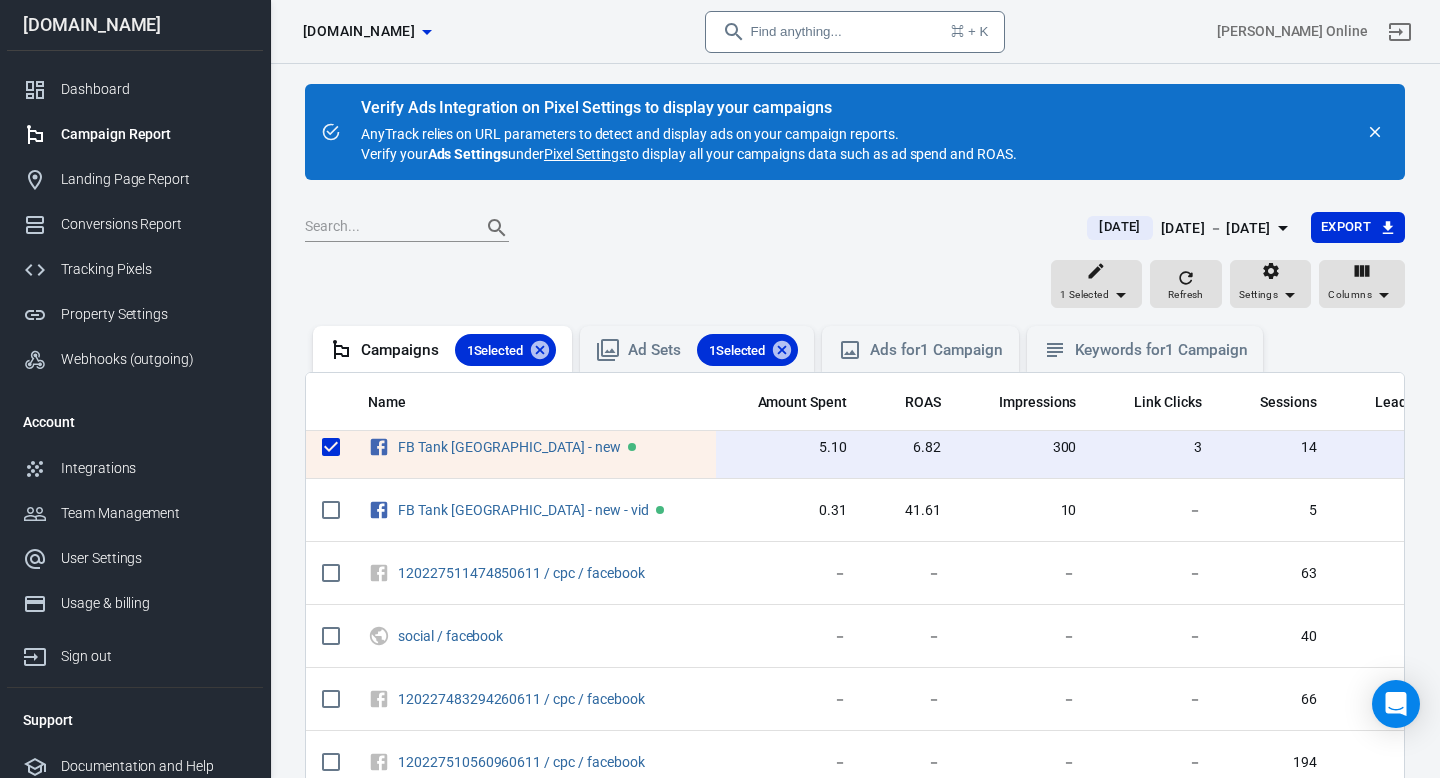 scroll, scrollTop: 21, scrollLeft: 0, axis: vertical 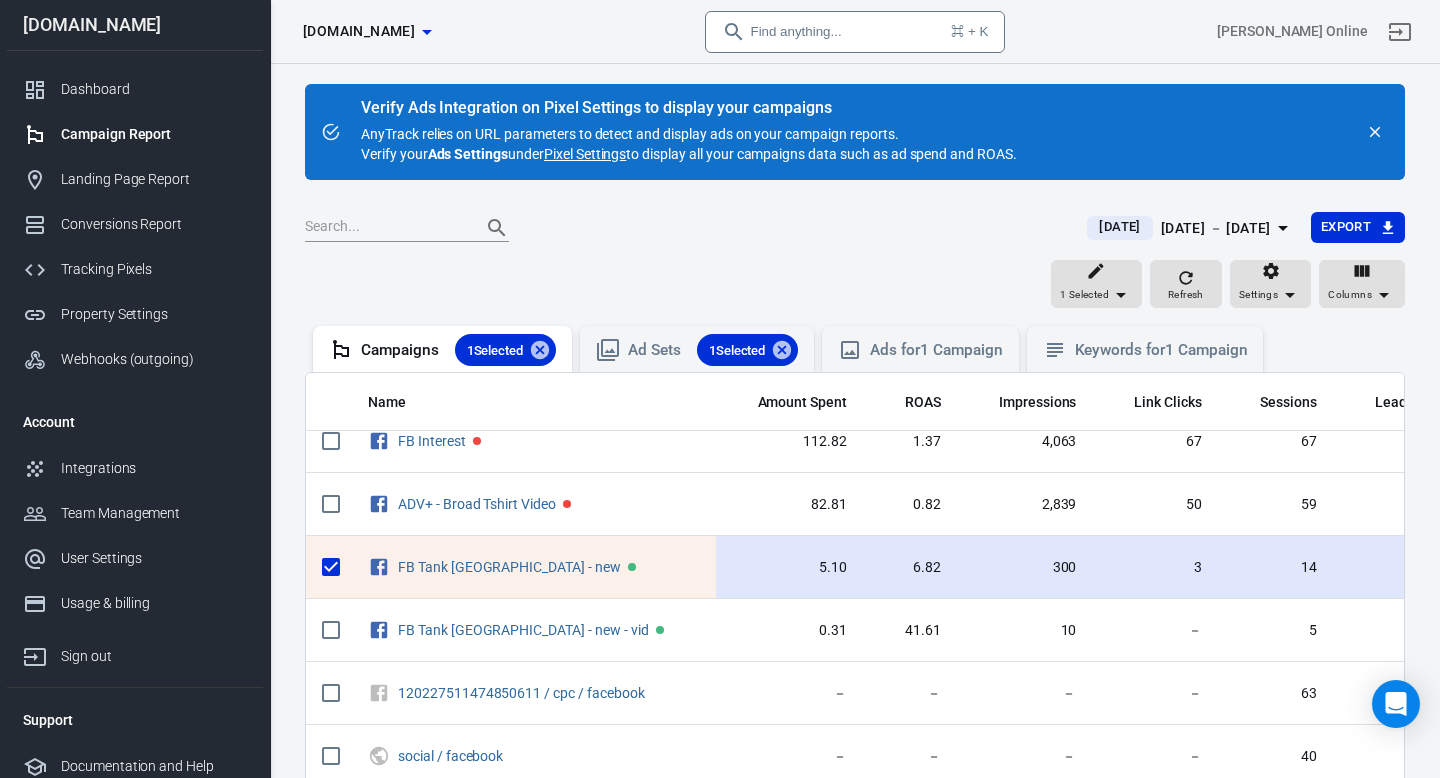click on "5.10" at bounding box center (790, 567) 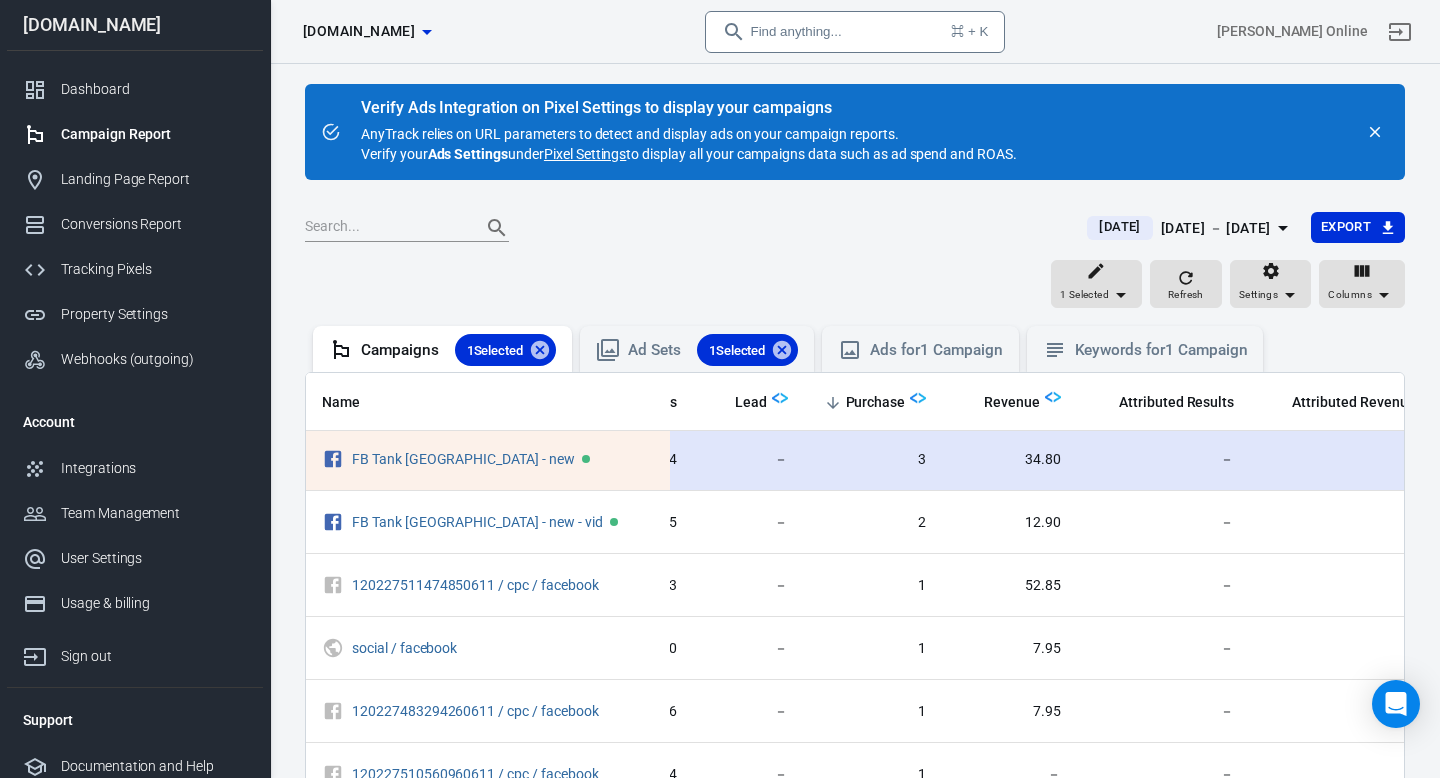 scroll, scrollTop: 133, scrollLeft: 640, axis: both 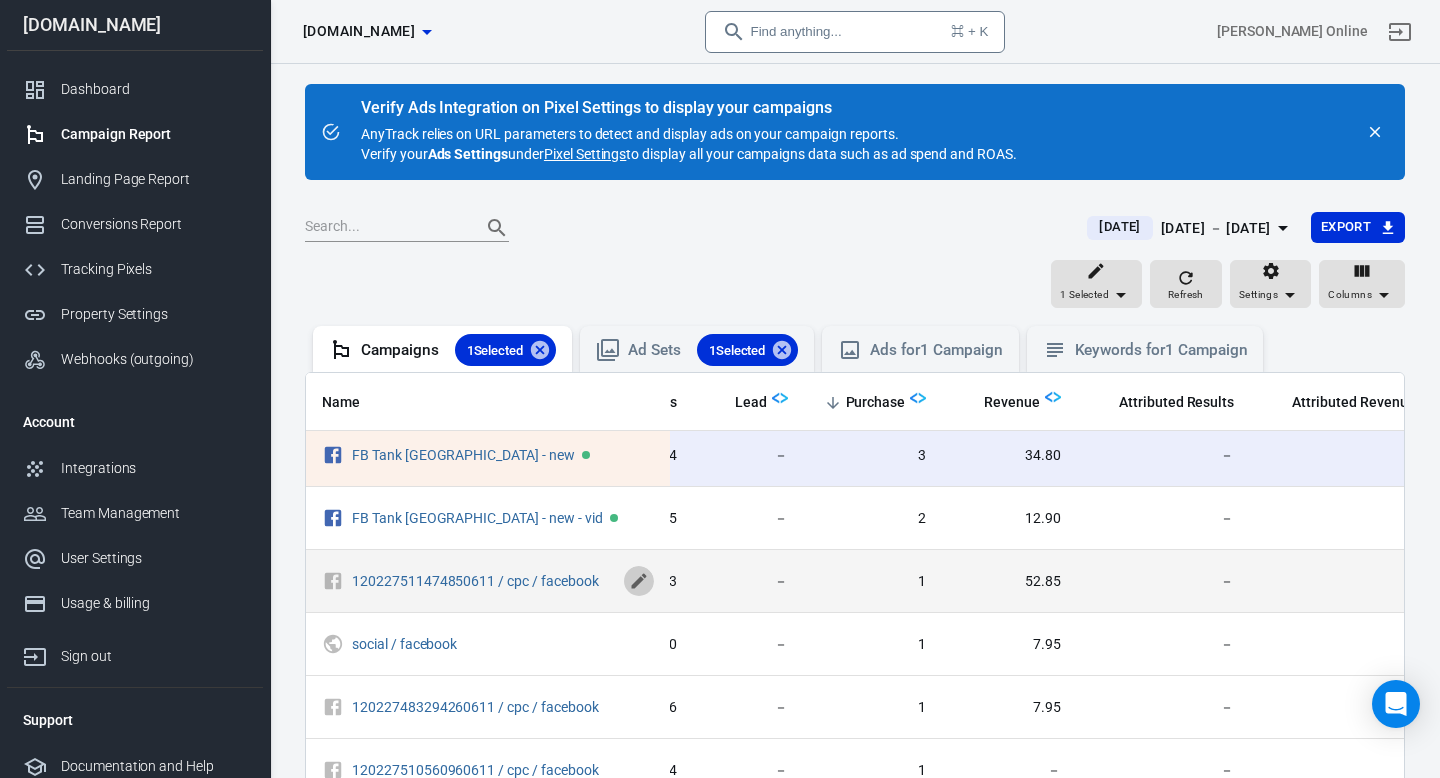 click 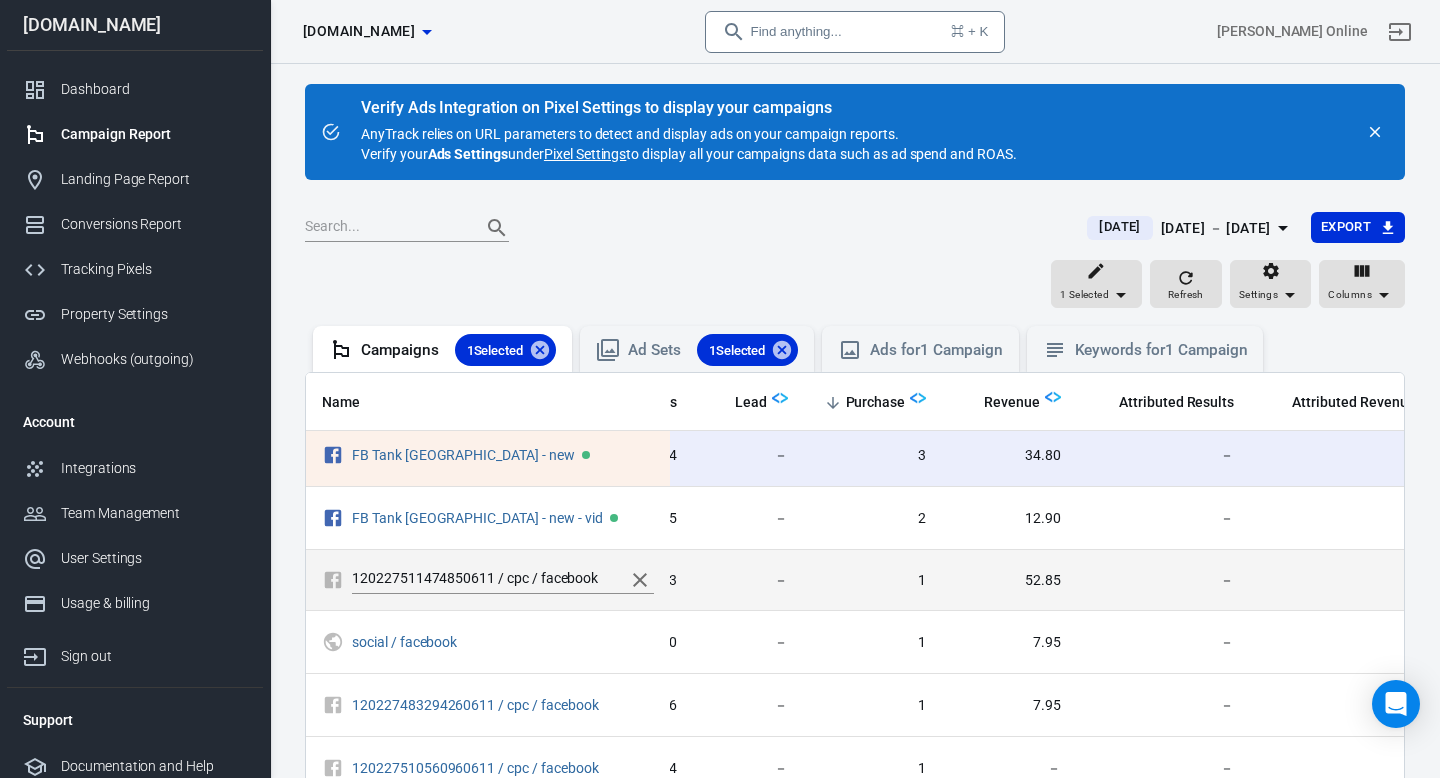 click on "120227511474850611 / cpc / facebook" at bounding box center [503, 580] 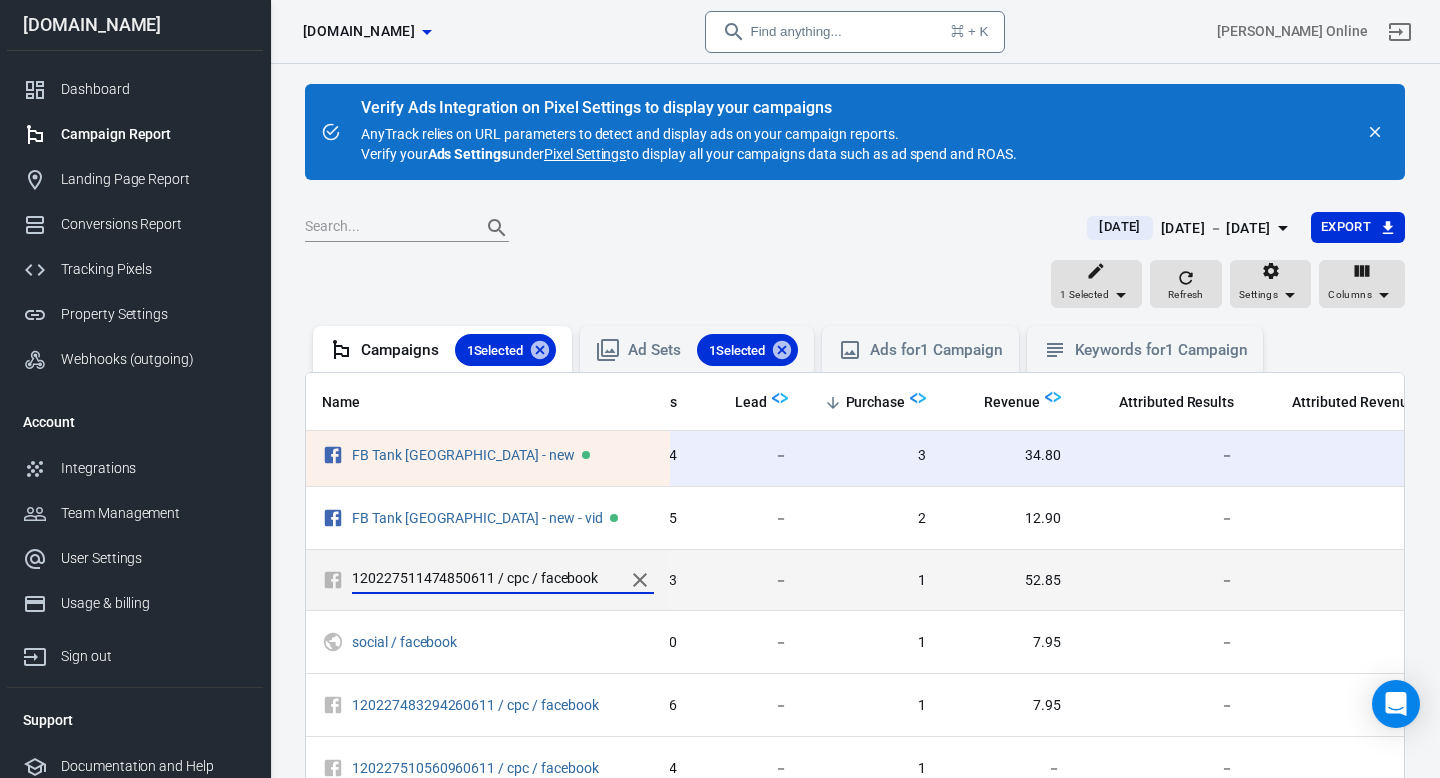 click on "120227511474850611 / cpc / facebook" at bounding box center [503, 580] 